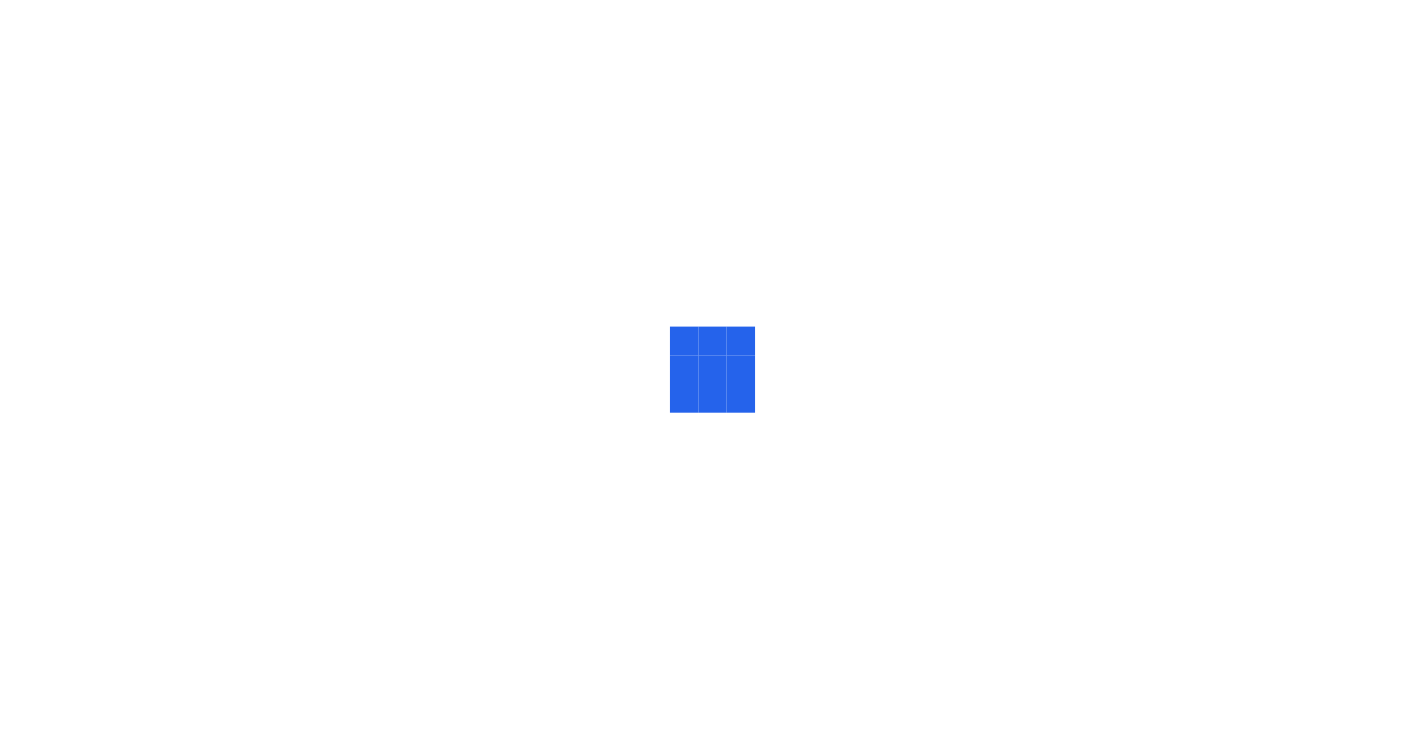 scroll, scrollTop: 0, scrollLeft: 0, axis: both 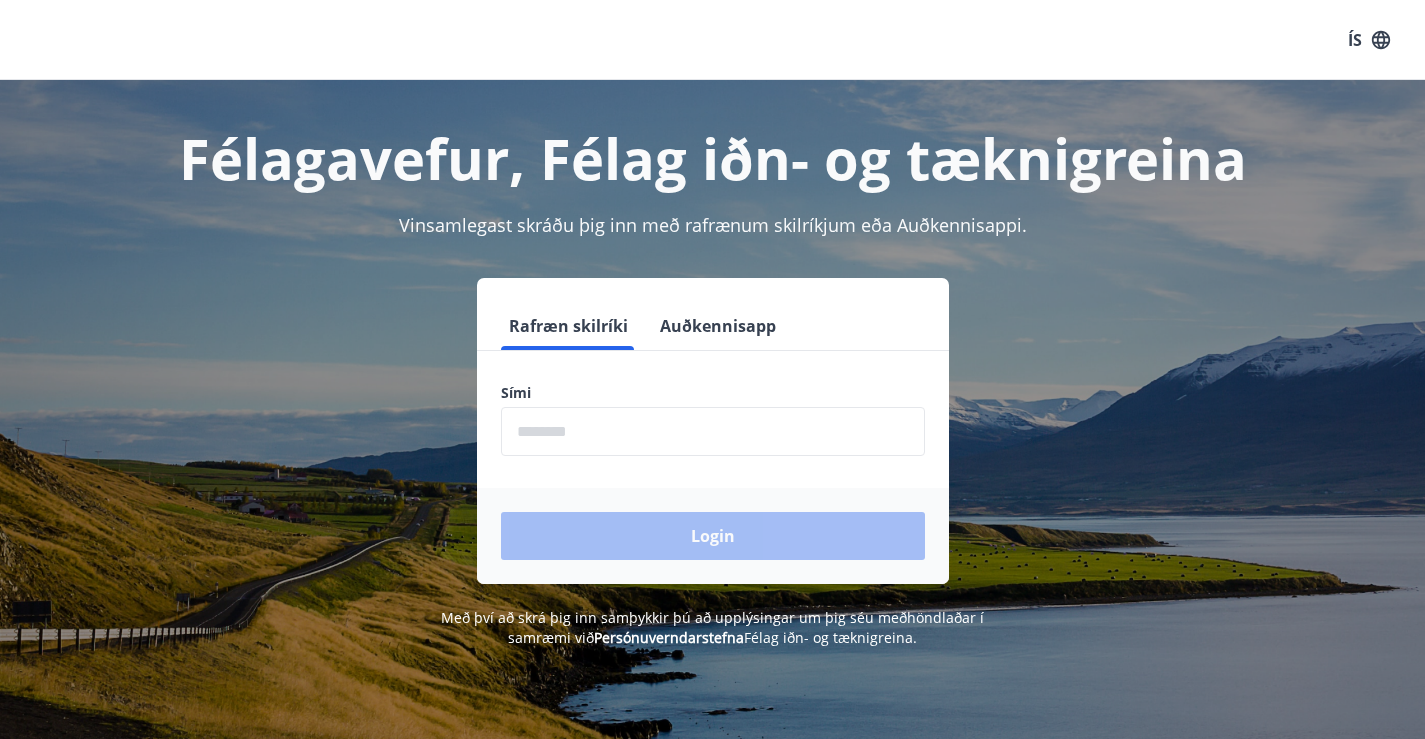 click at bounding box center (713, 431) 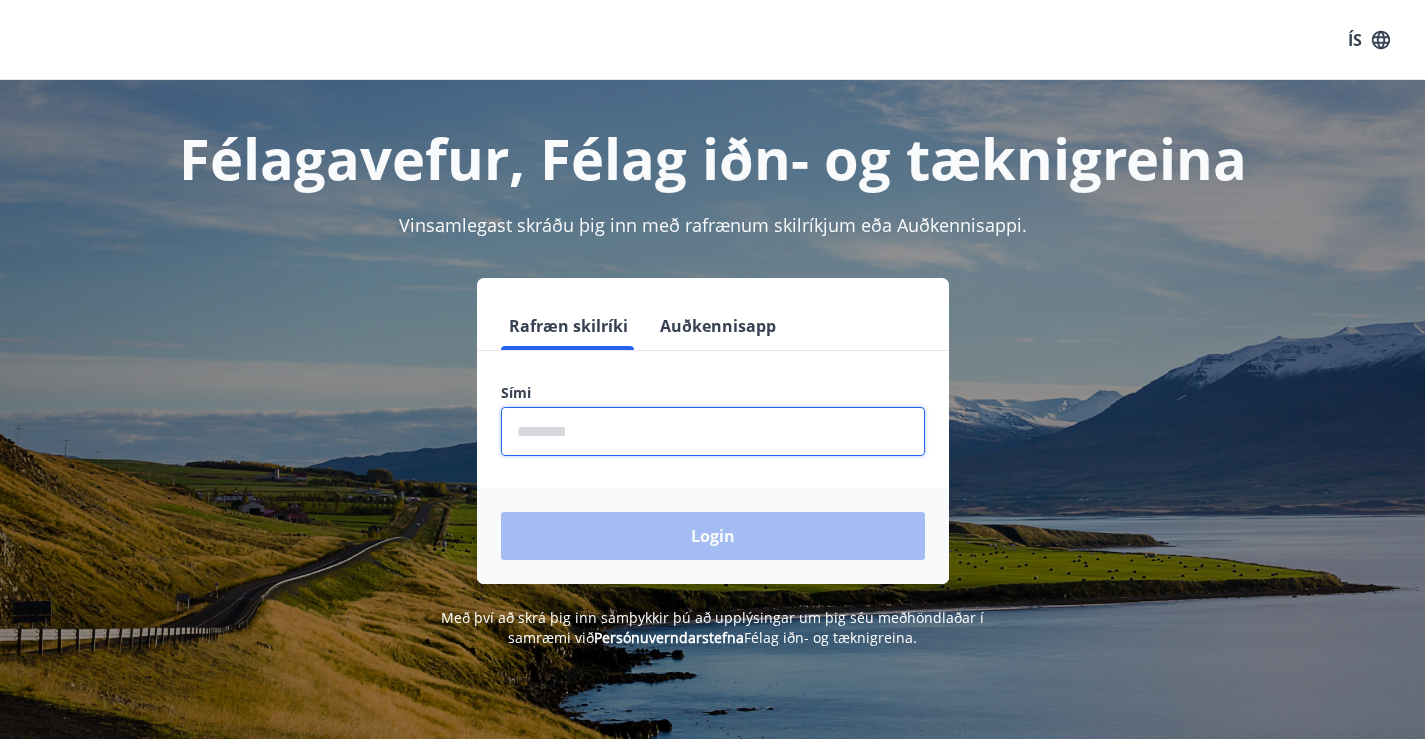 click at bounding box center (713, 431) 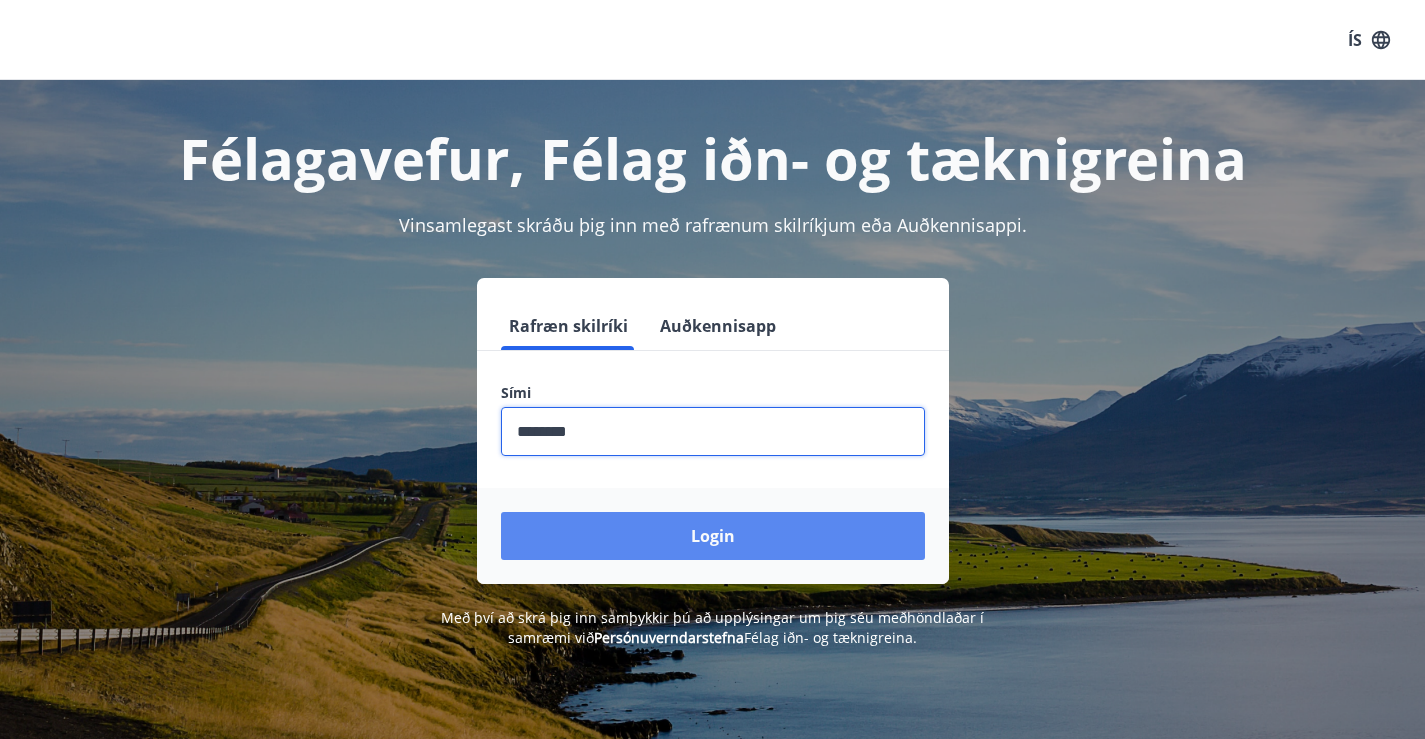 type on "********" 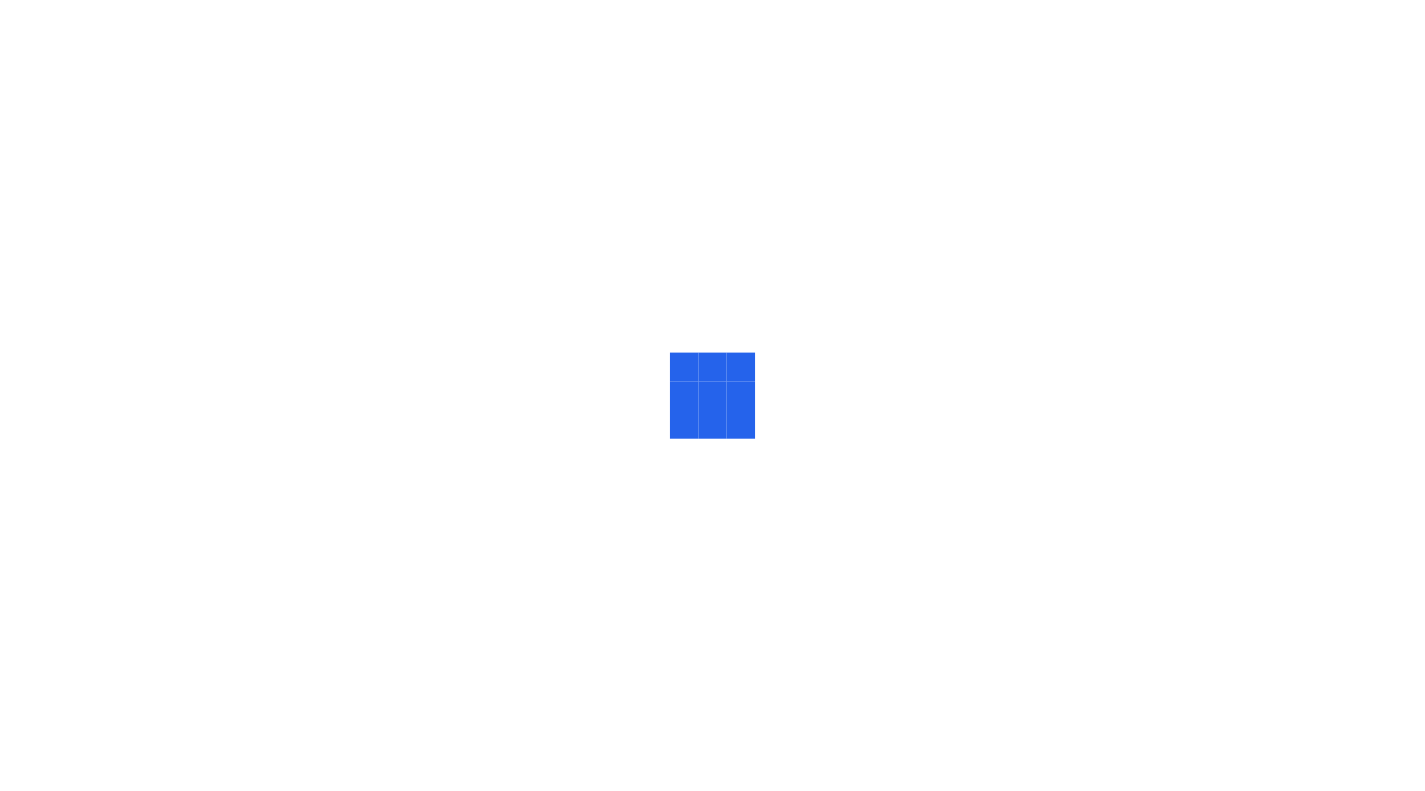 scroll, scrollTop: 0, scrollLeft: 0, axis: both 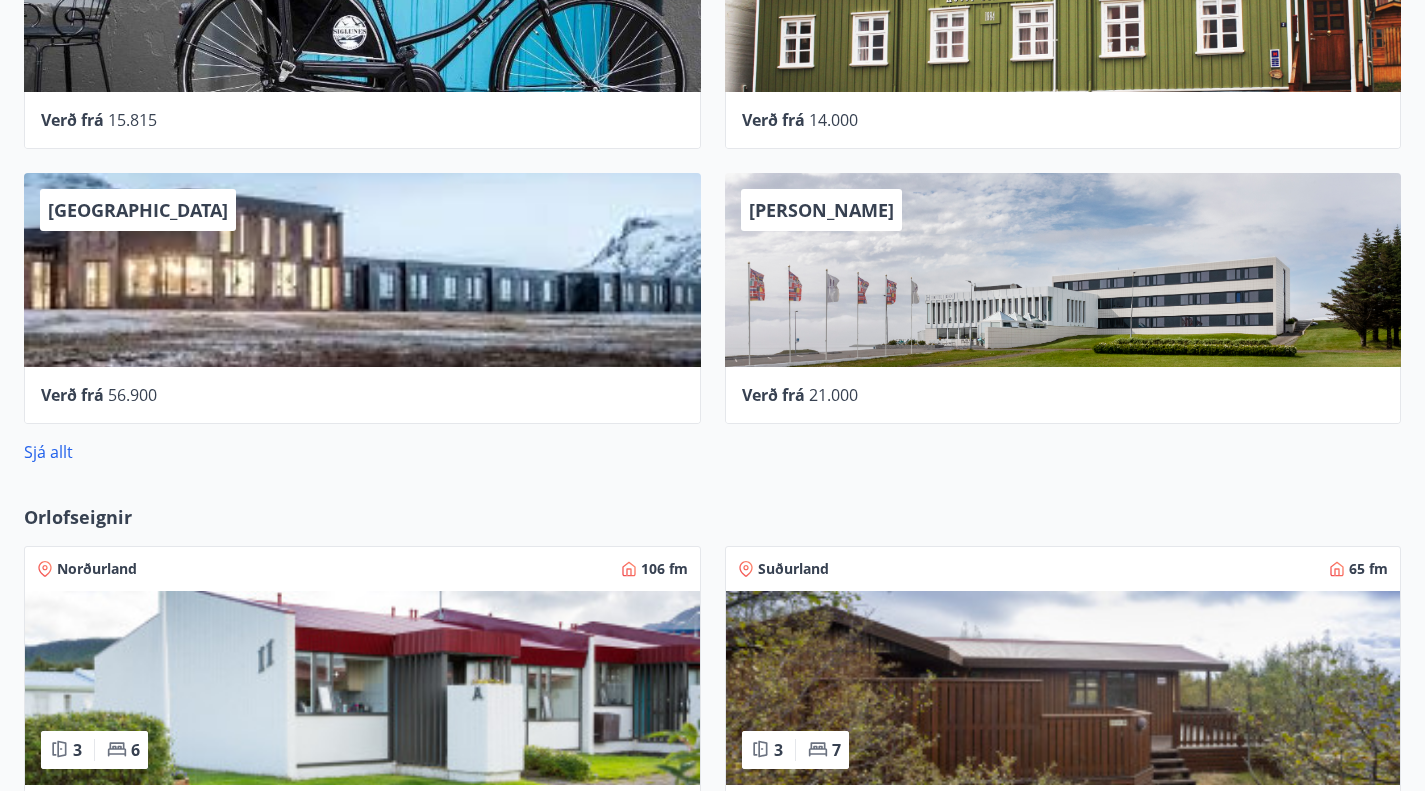 click on "Sjá framboð orlofseigna" at bounding box center (138, 1310) 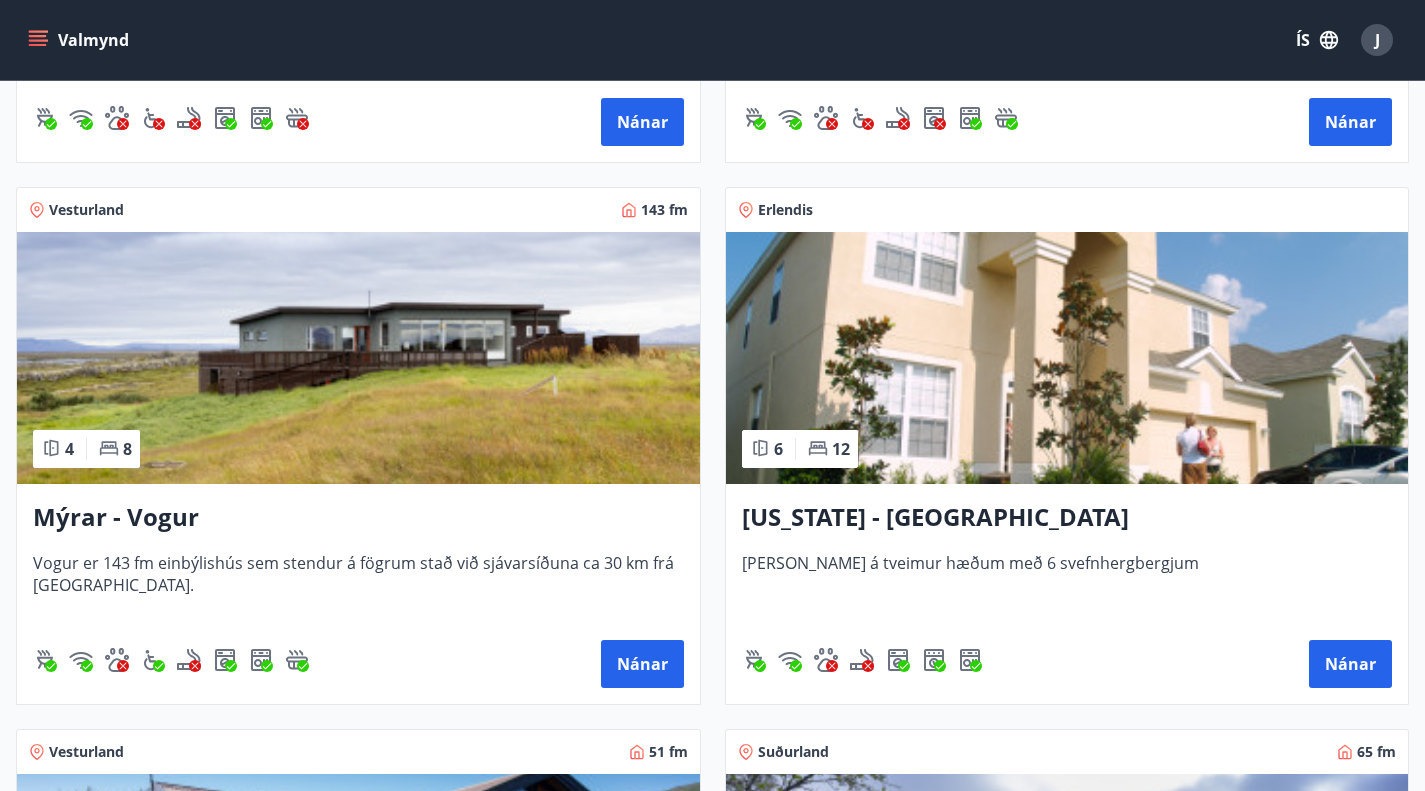 scroll, scrollTop: 3507, scrollLeft: 0, axis: vertical 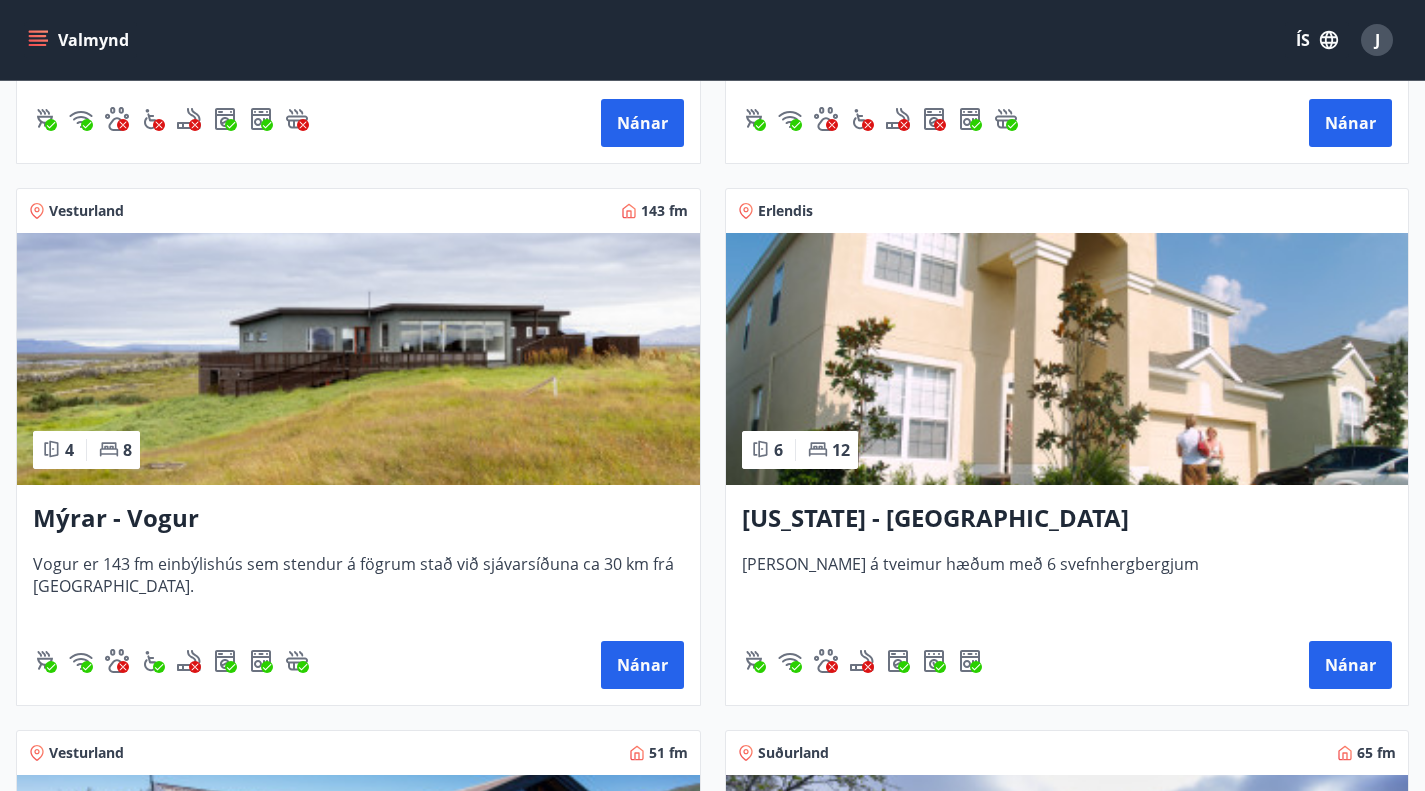 click on "Nánar" at bounding box center (642, 2833) 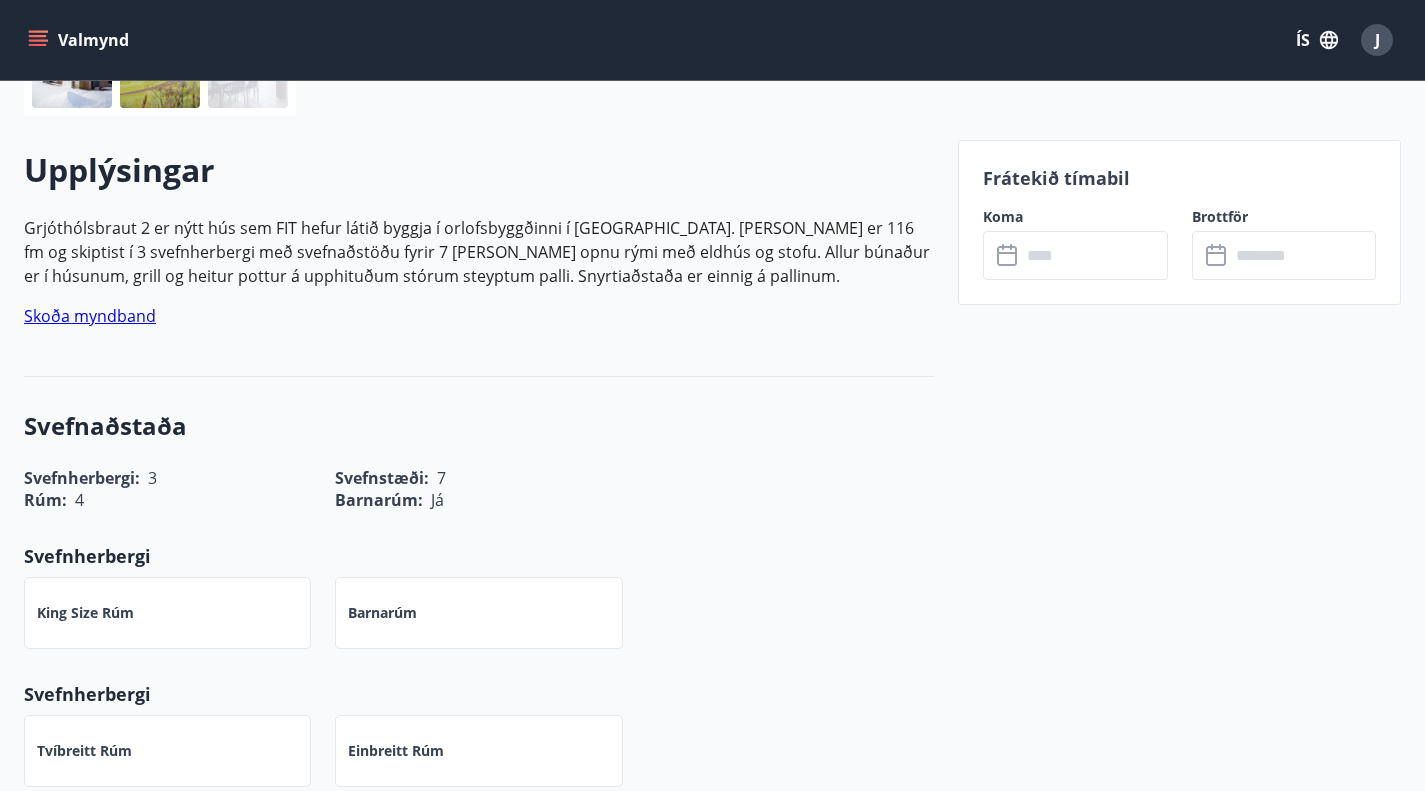 scroll, scrollTop: 510, scrollLeft: 0, axis: vertical 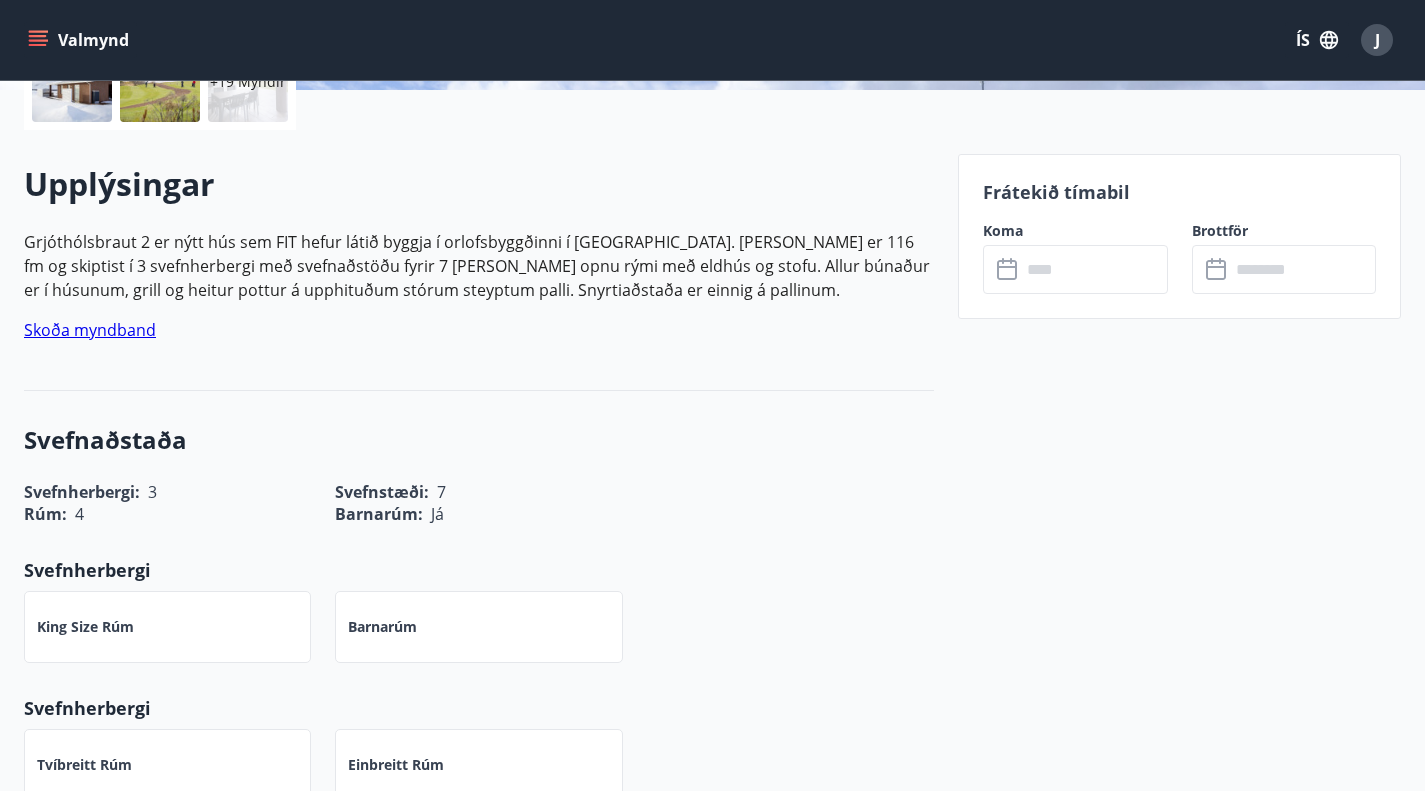 click at bounding box center (1094, 269) 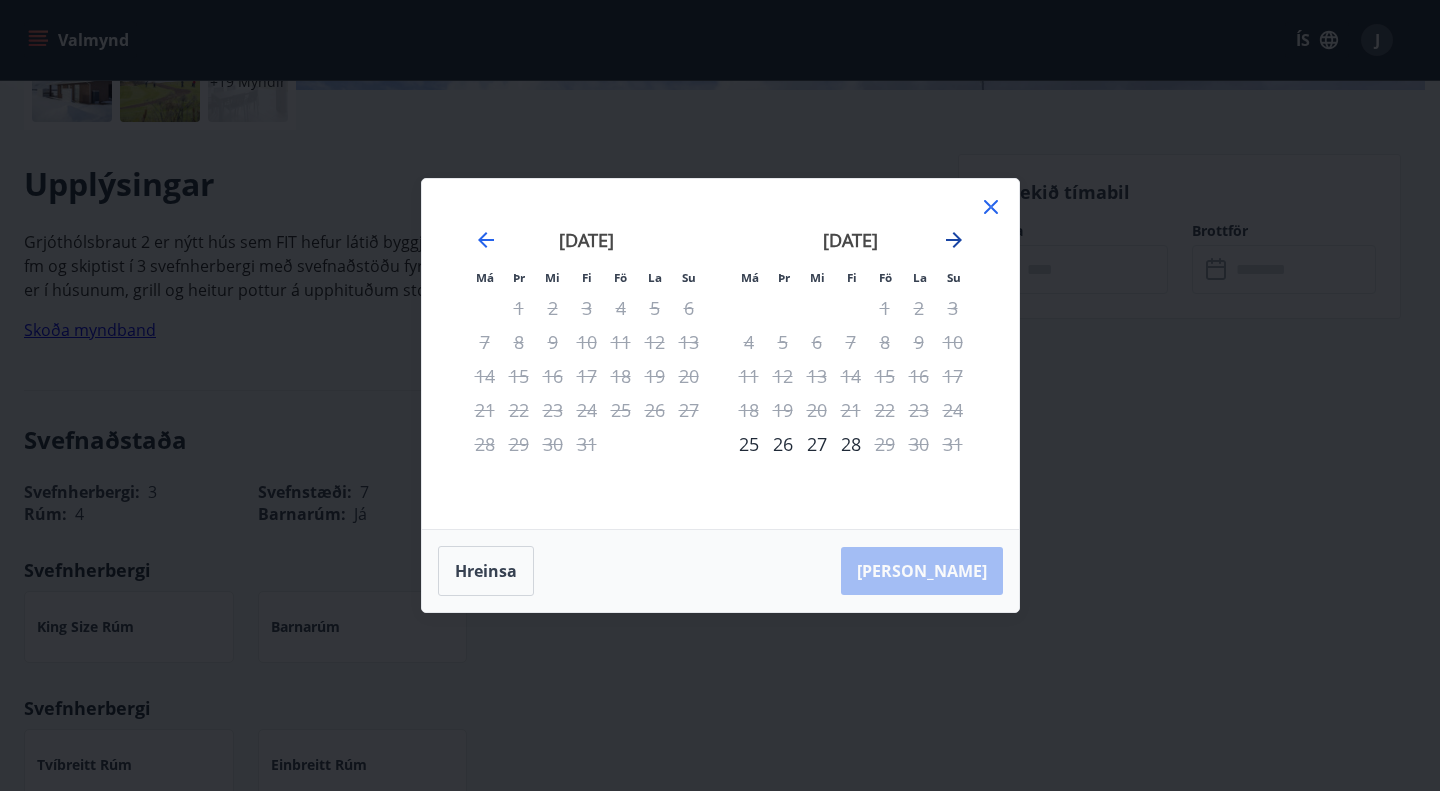 click 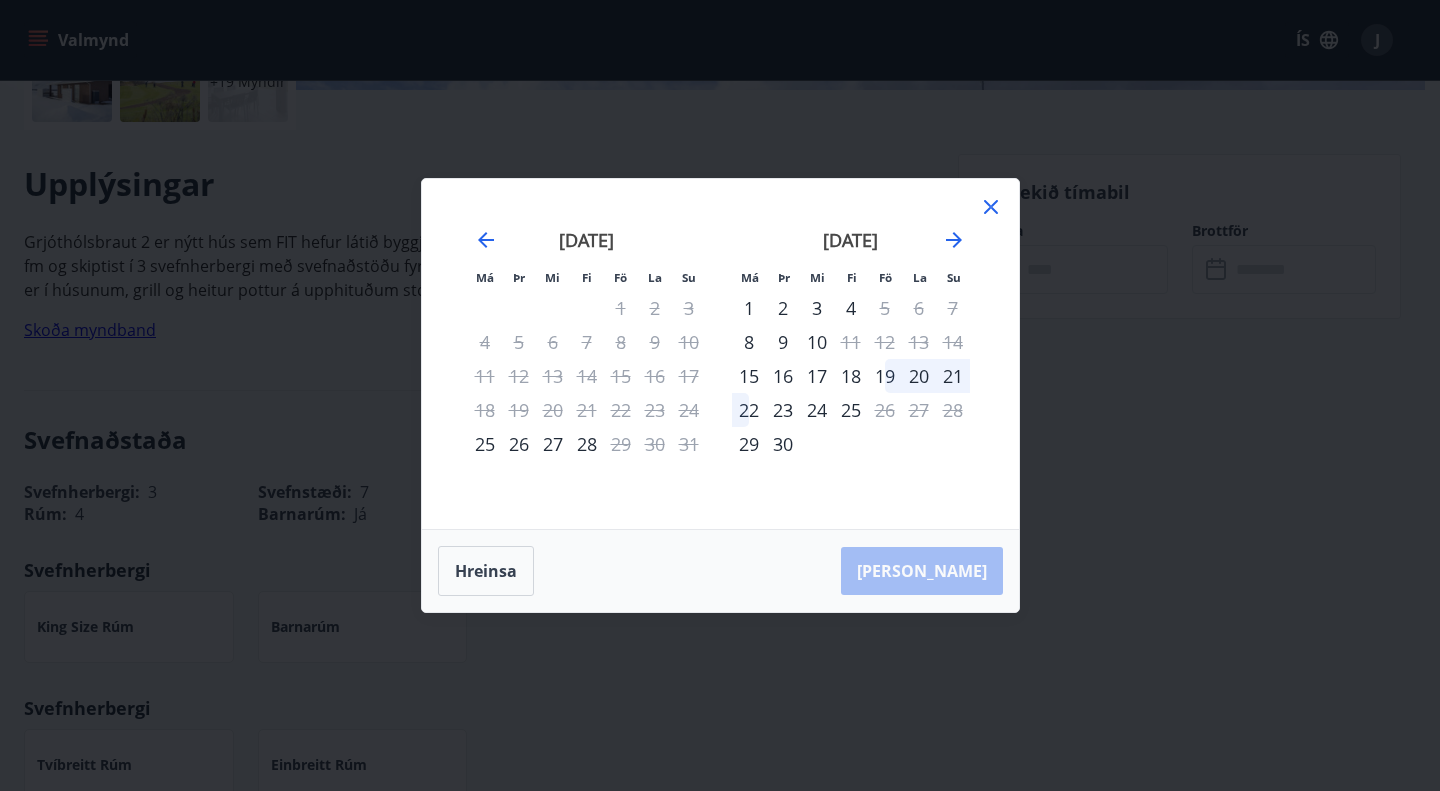 click on "29" at bounding box center (621, 444) 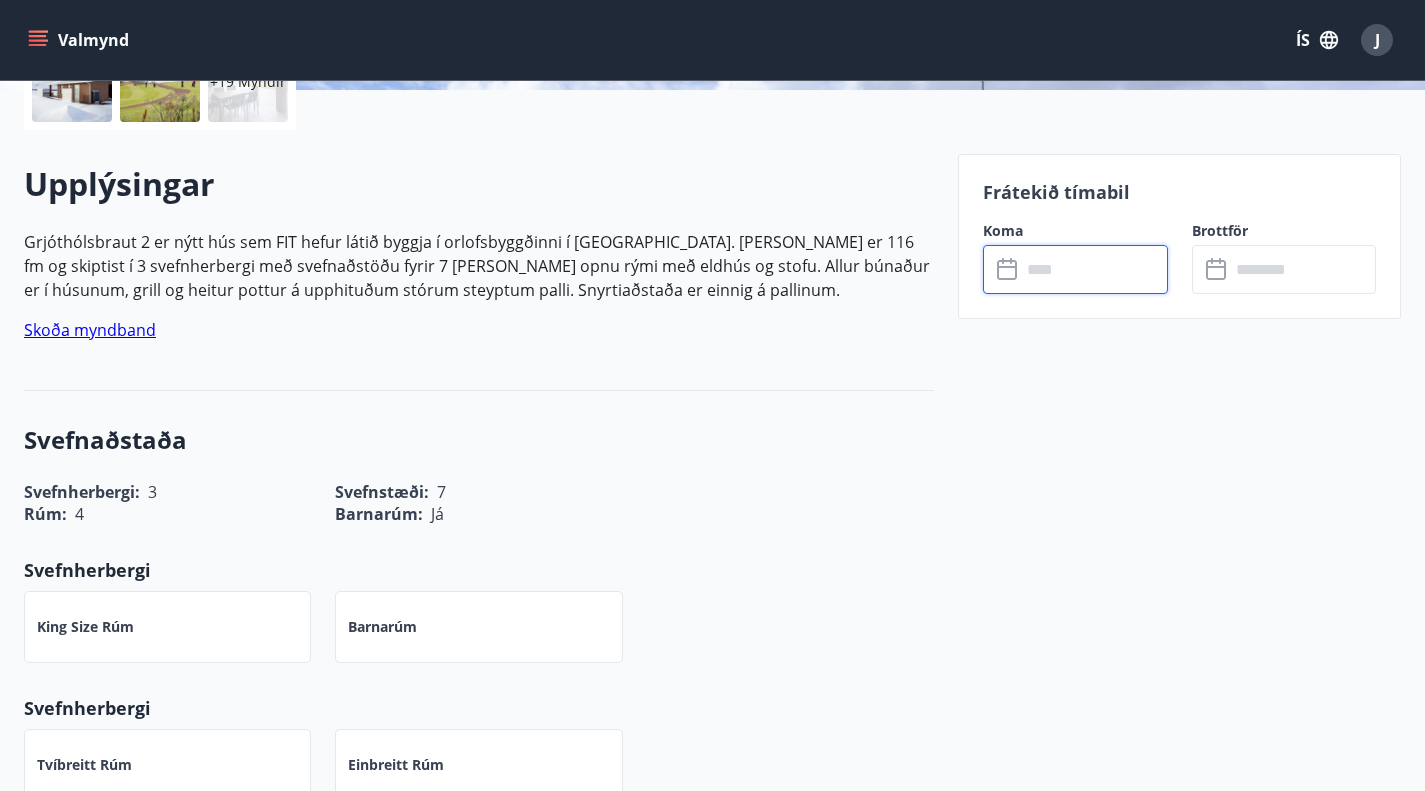 click at bounding box center (1094, 269) 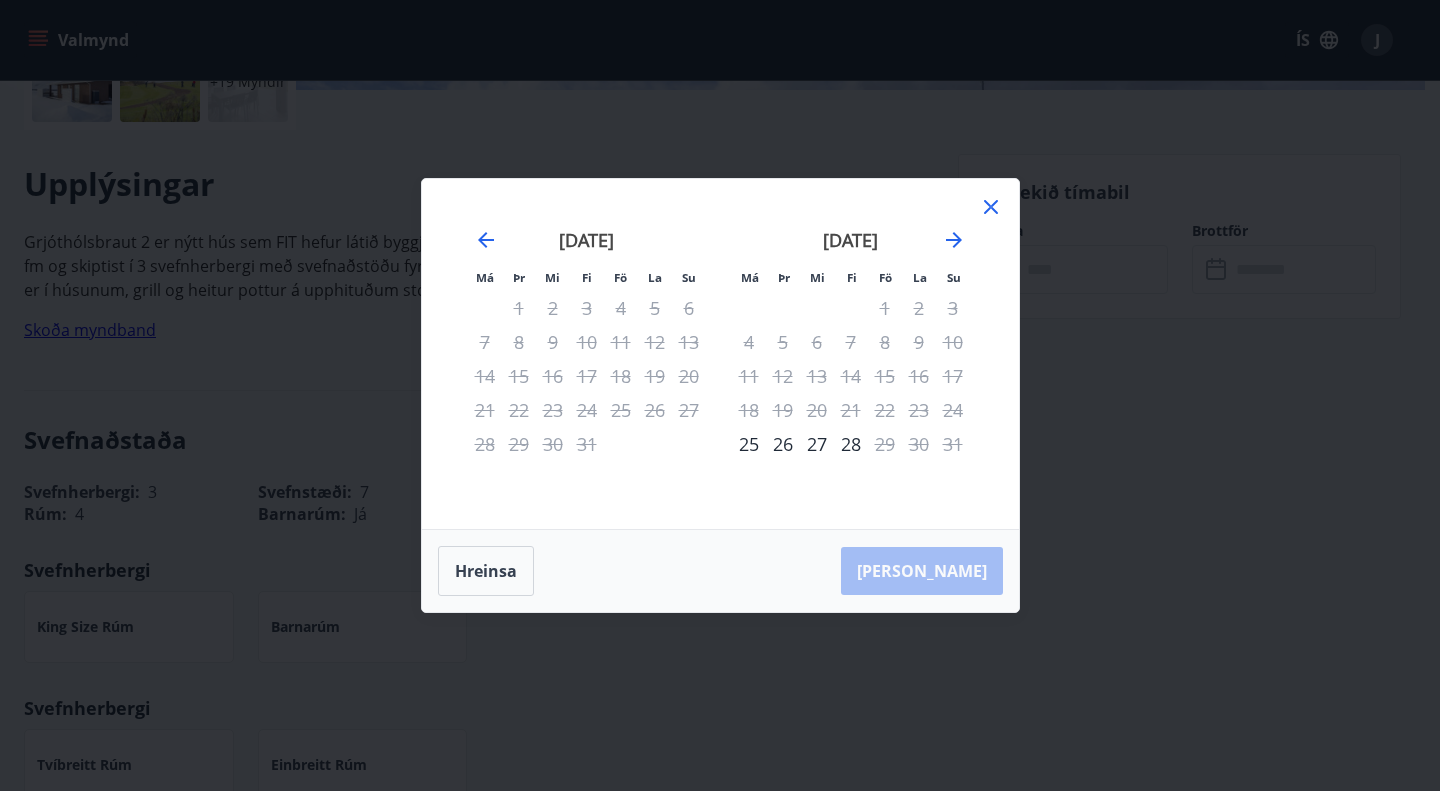 click 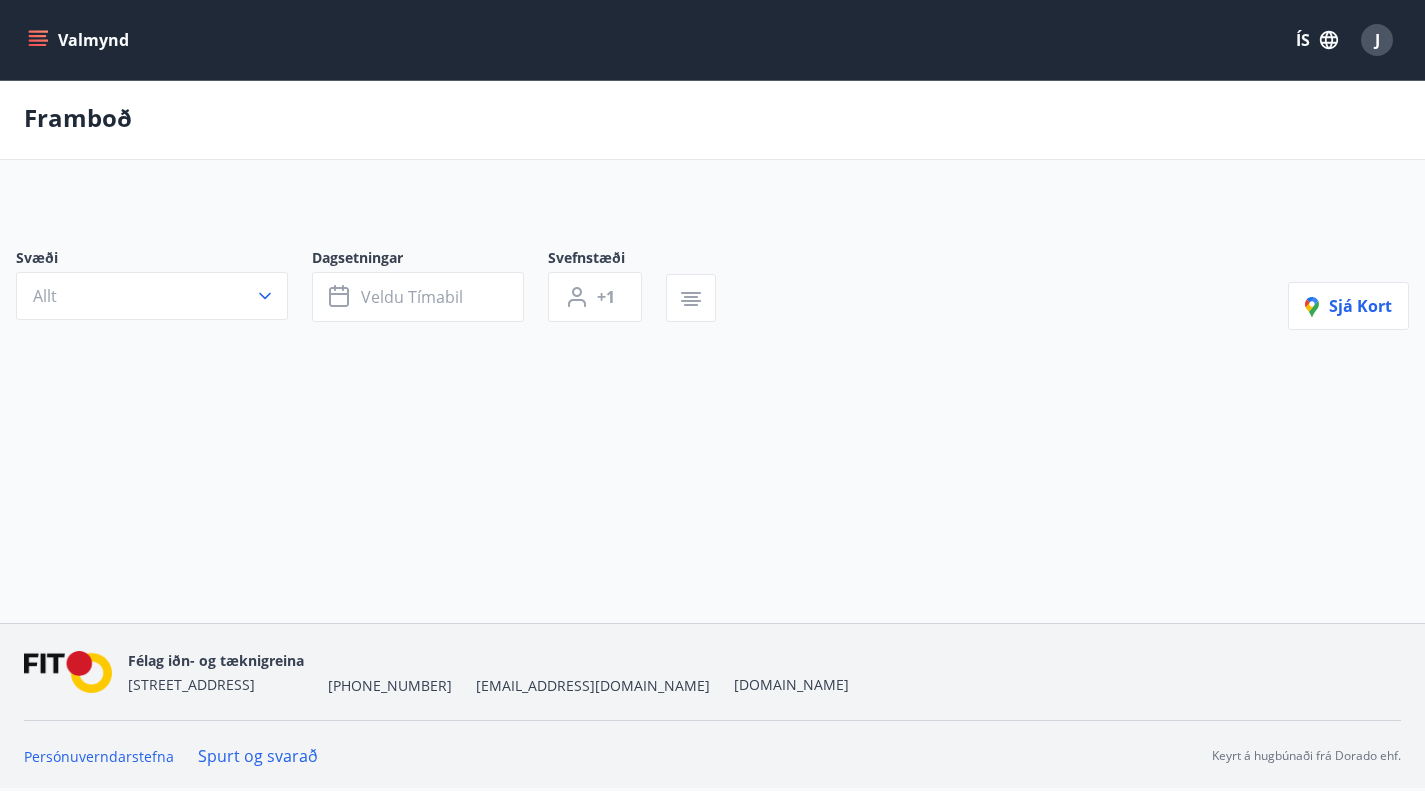 scroll, scrollTop: 0, scrollLeft: 0, axis: both 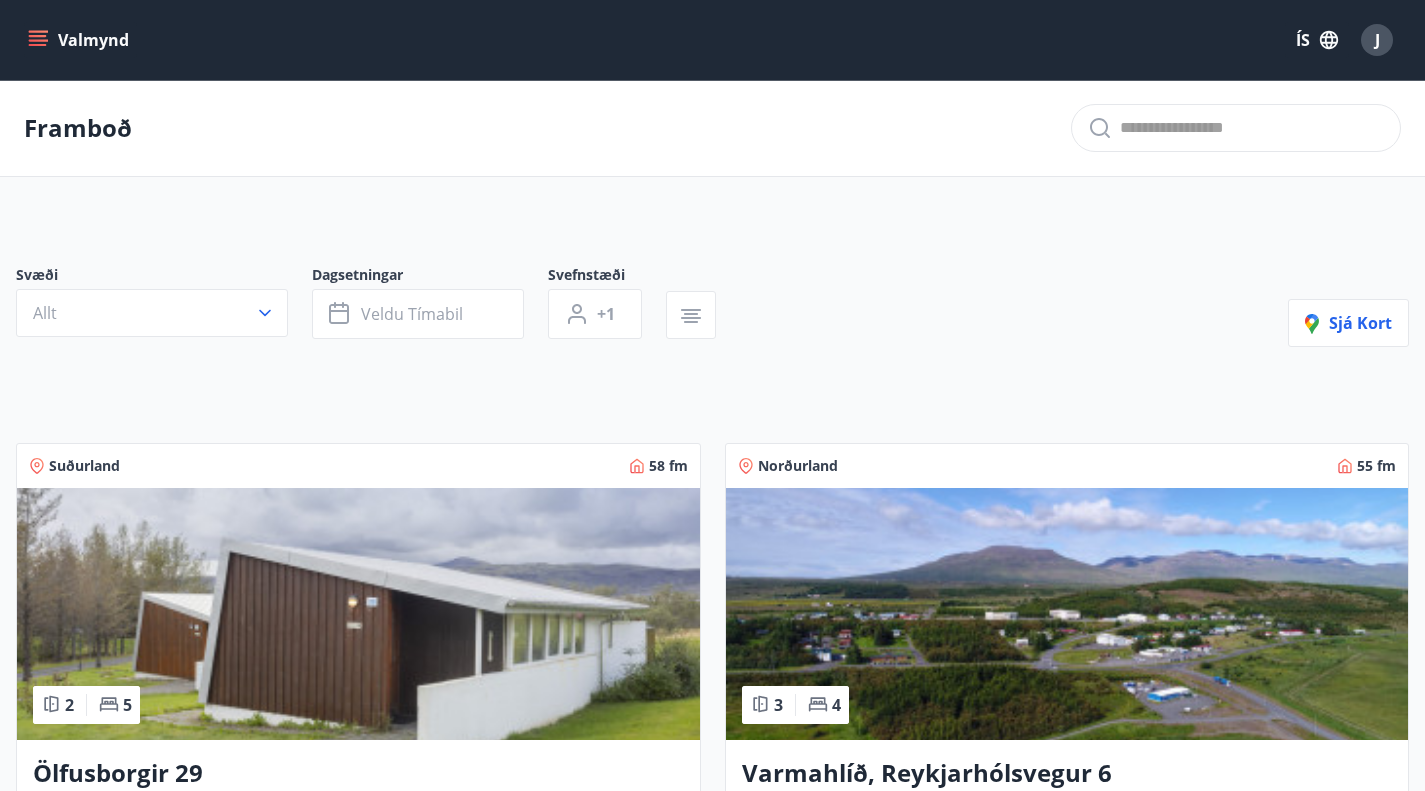click on "Allt" at bounding box center [152, 313] 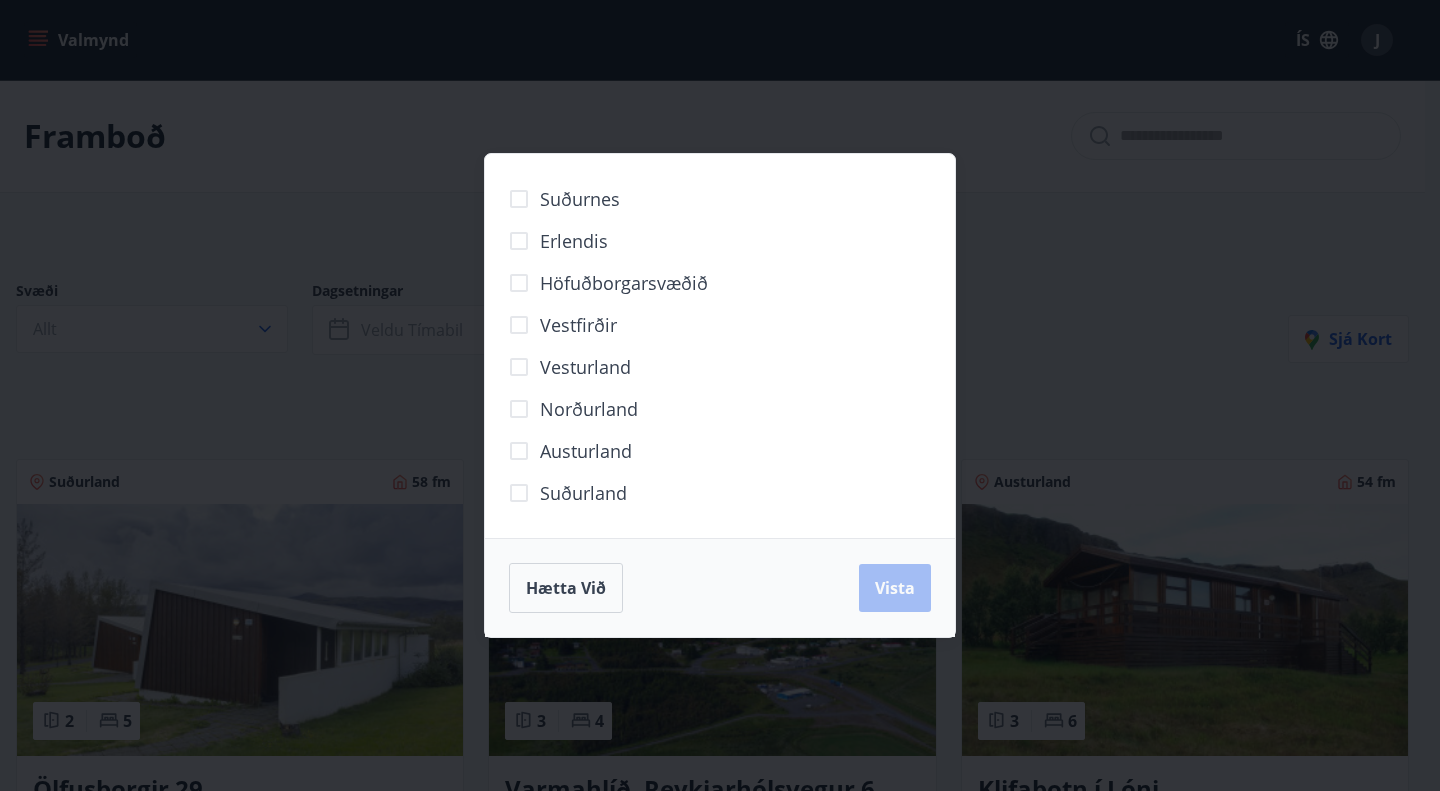 click on "Suðurland" at bounding box center [583, 493] 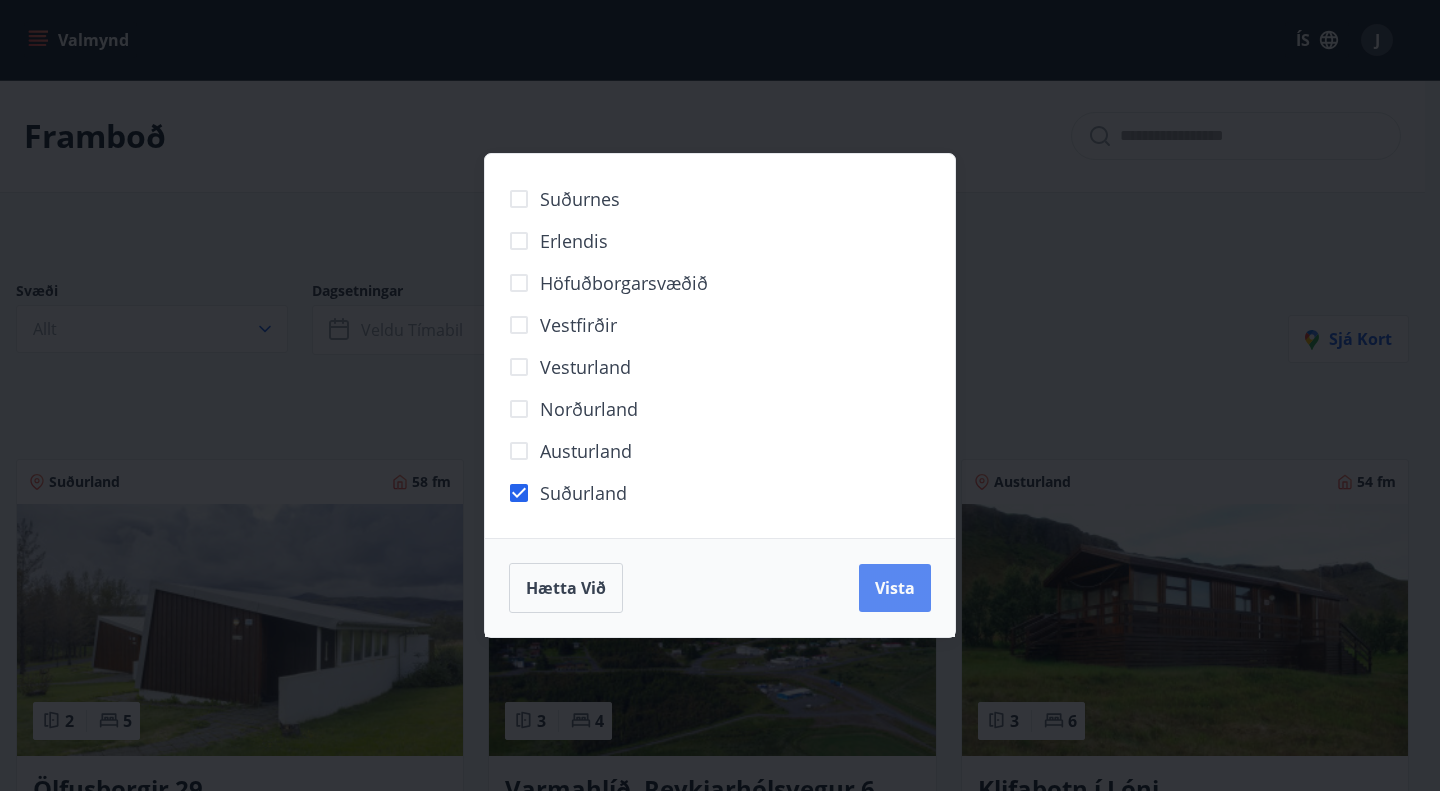click on "Vista" at bounding box center [895, 588] 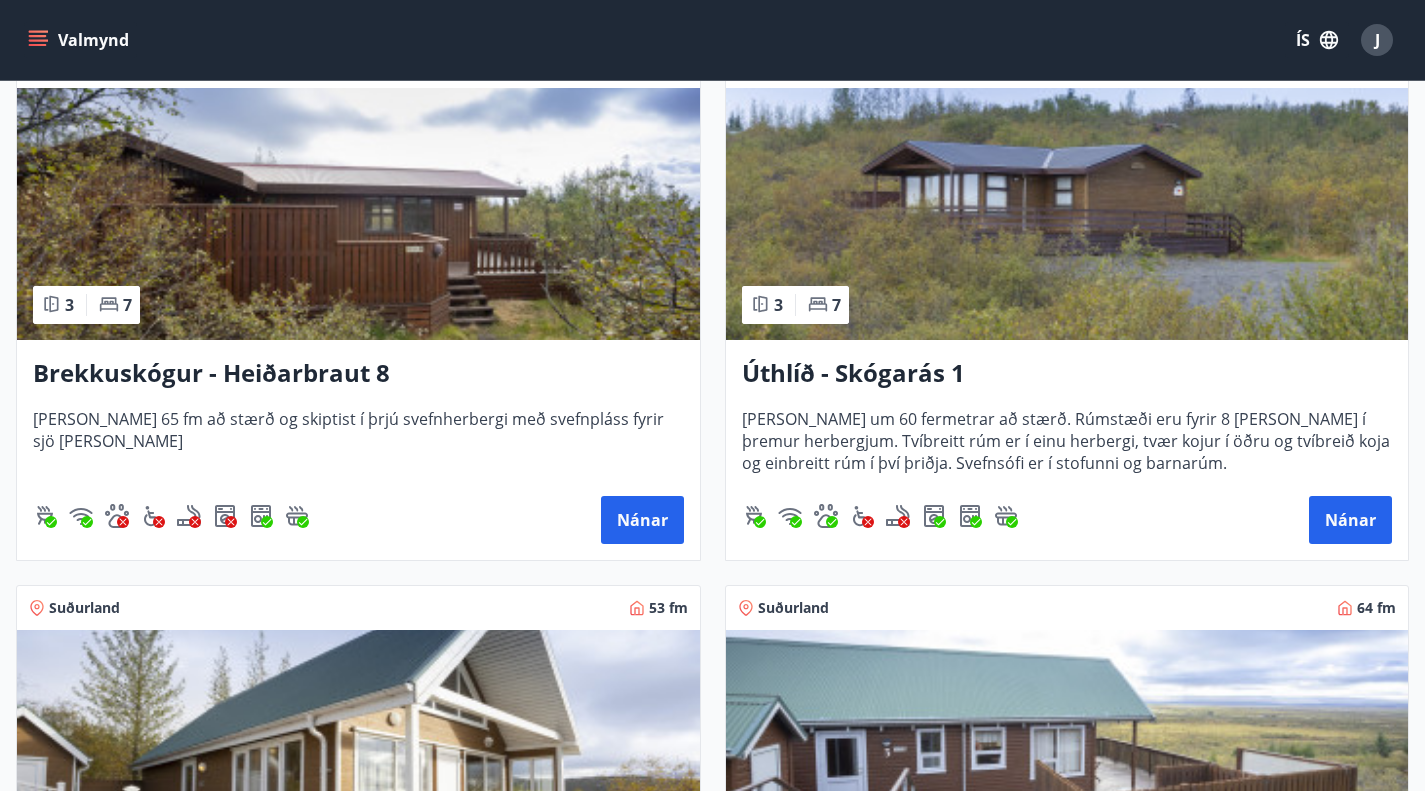 scroll, scrollTop: 1552, scrollLeft: 0, axis: vertical 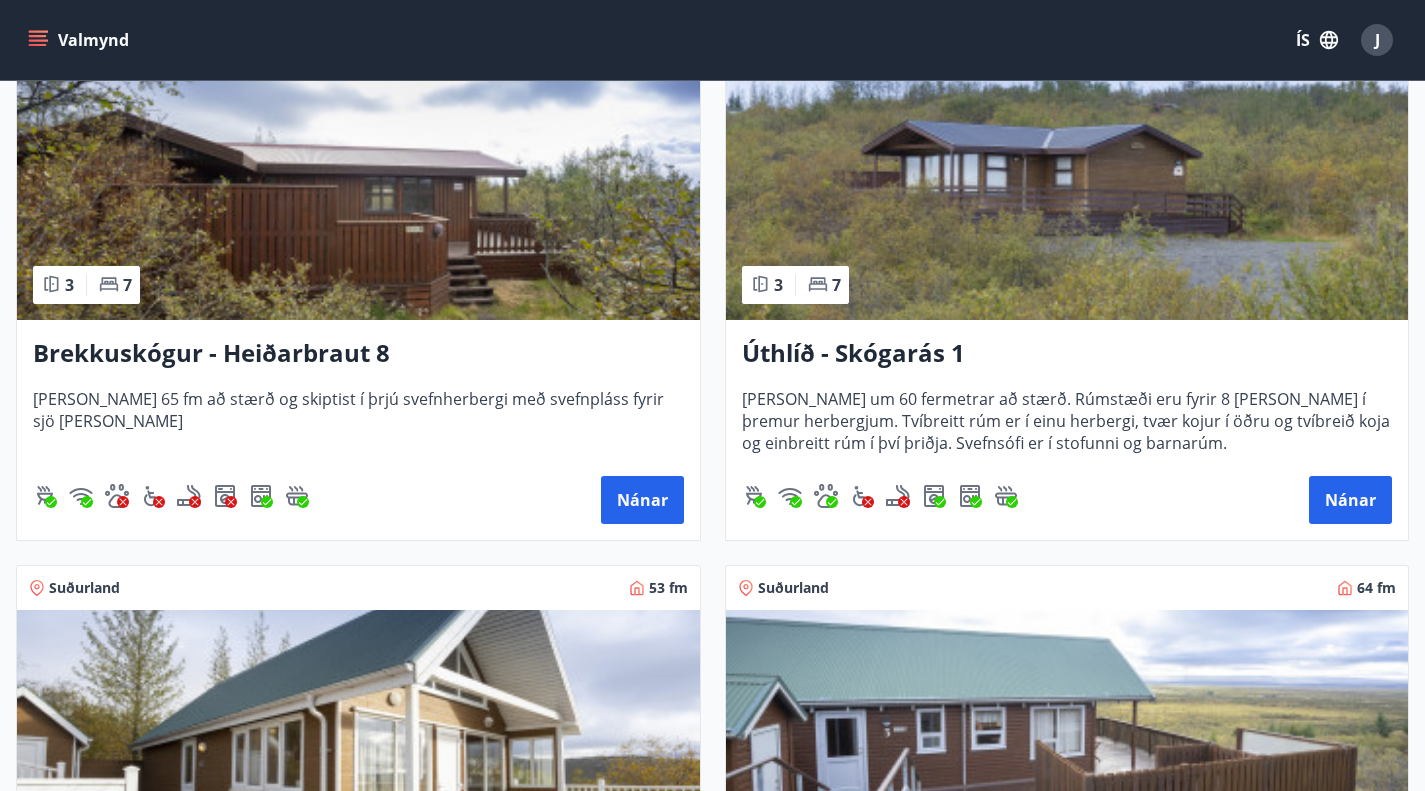 click at bounding box center [358, 1278] 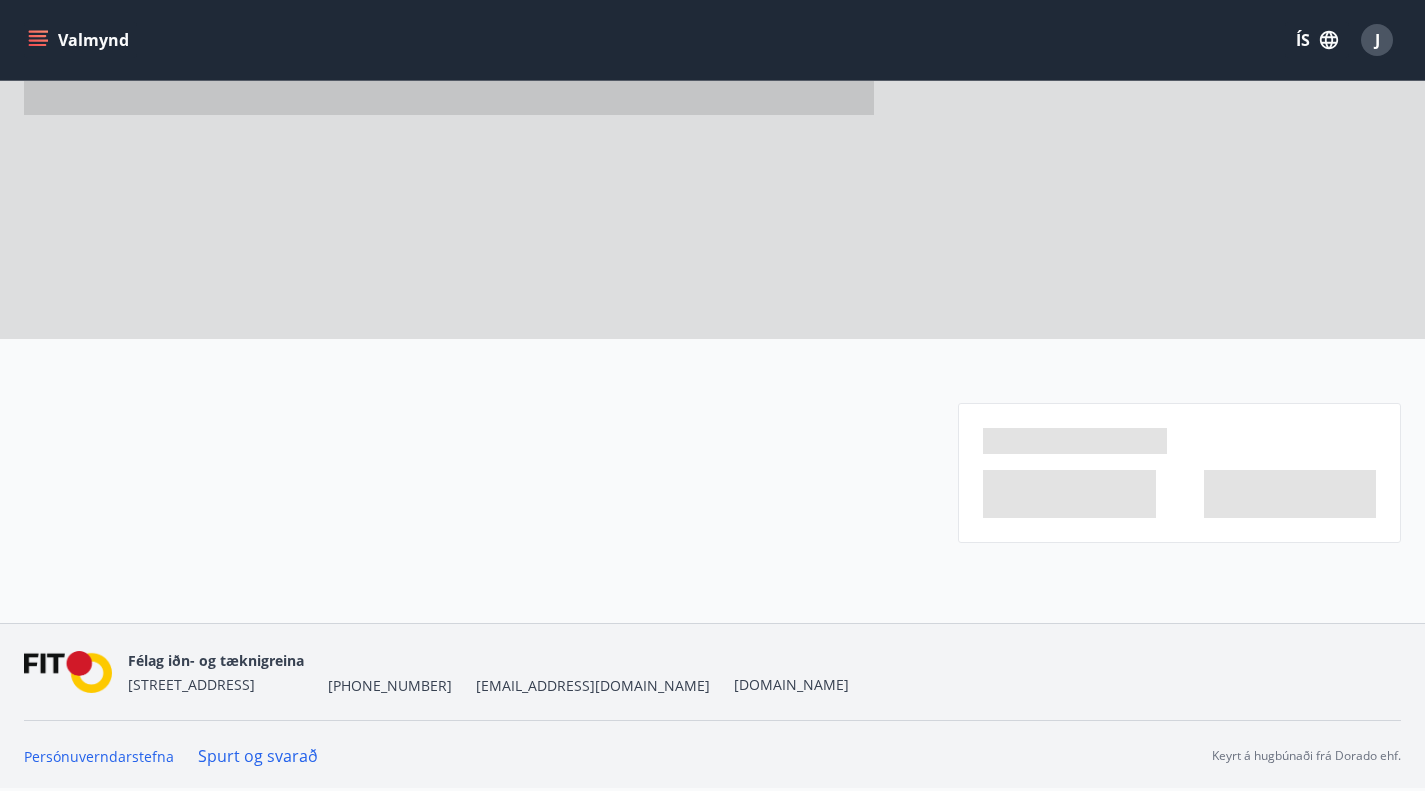 scroll, scrollTop: 0, scrollLeft: 0, axis: both 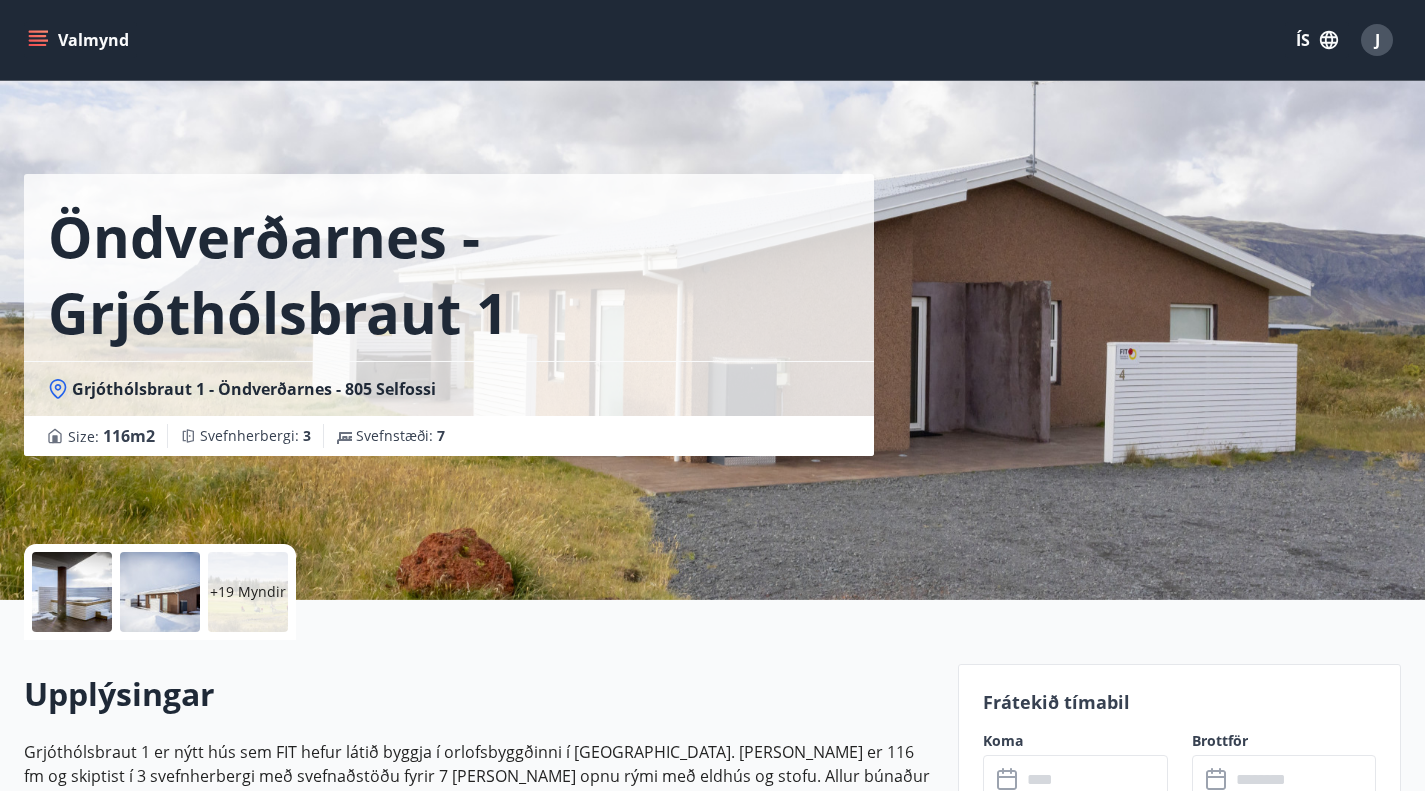 click at bounding box center [1094, 779] 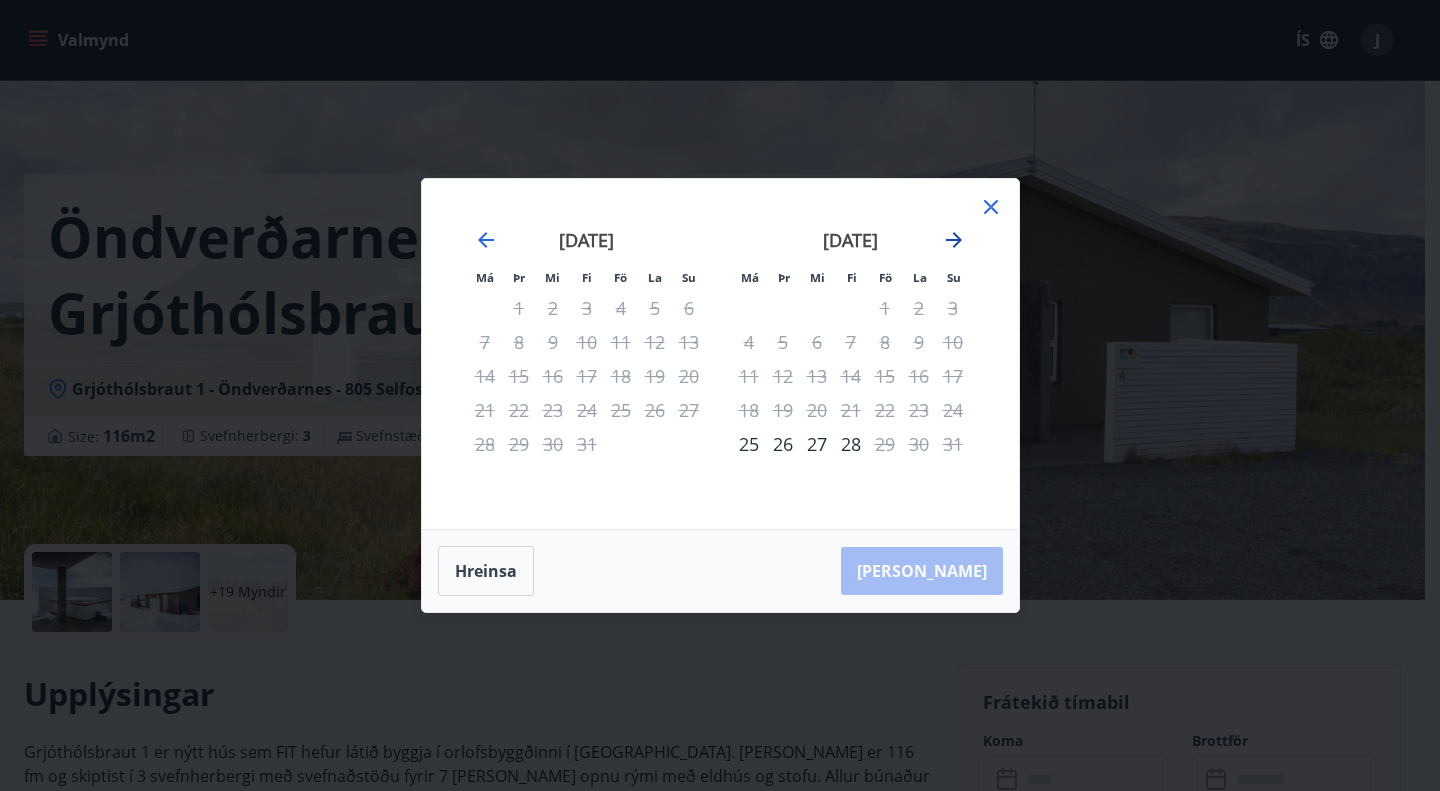 click 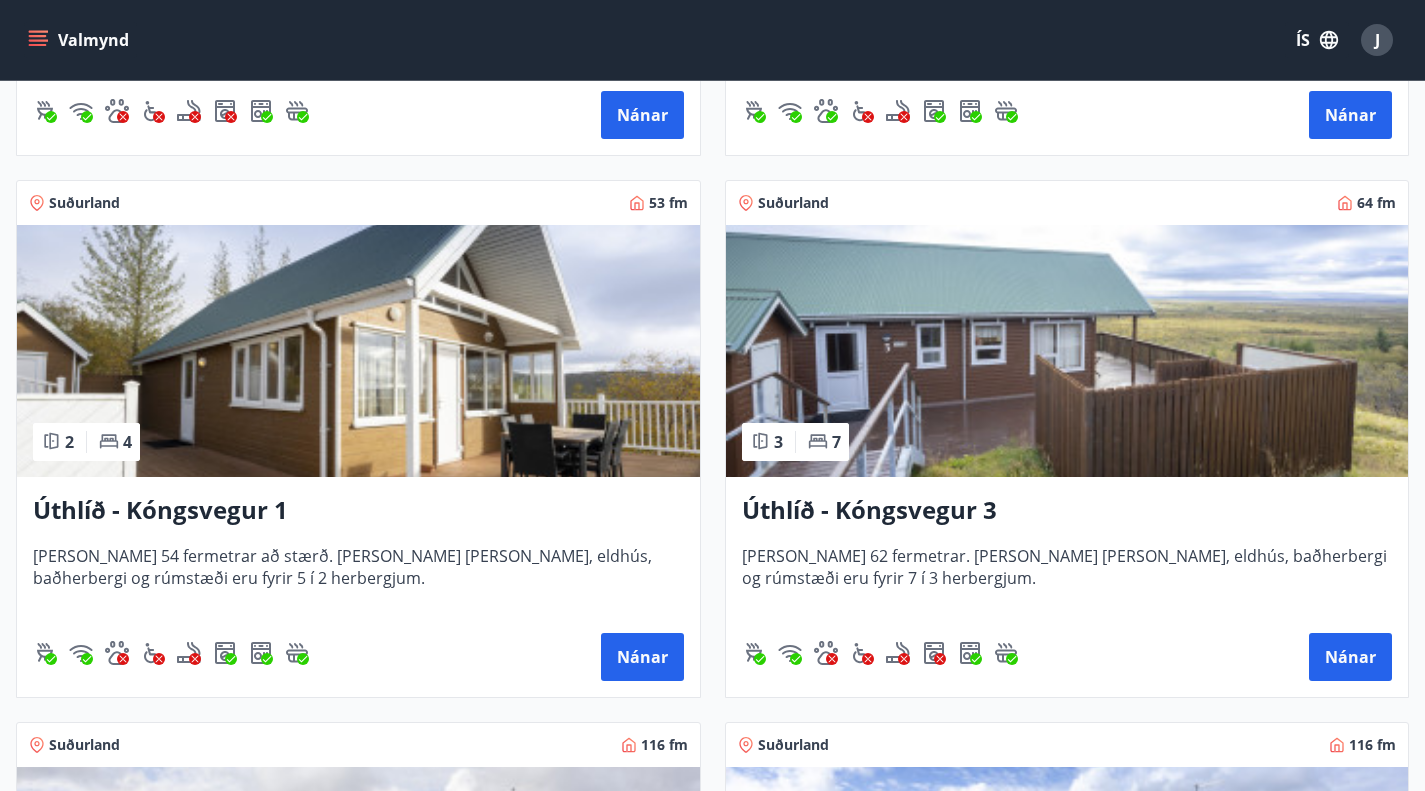 scroll, scrollTop: 1937, scrollLeft: 0, axis: vertical 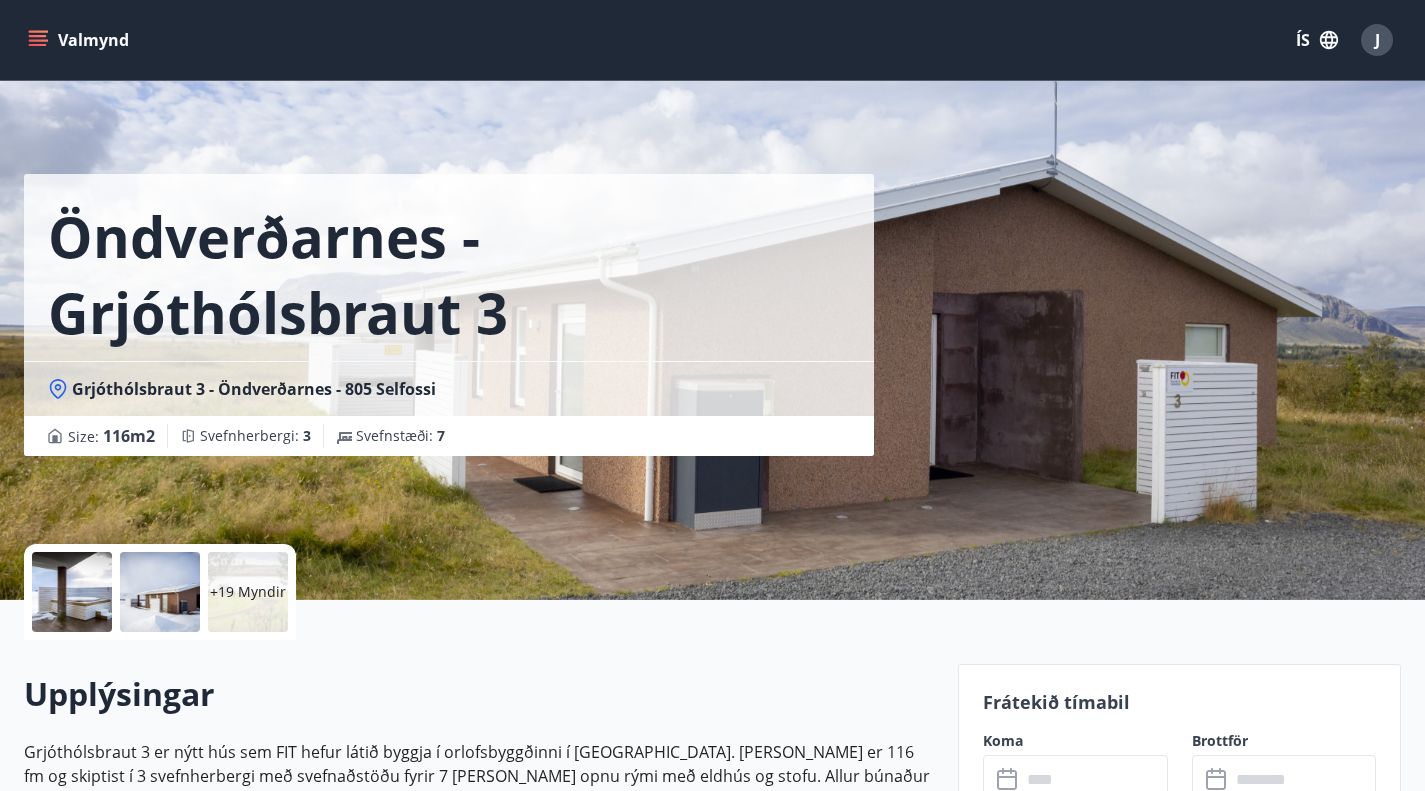 click at bounding box center (1094, 779) 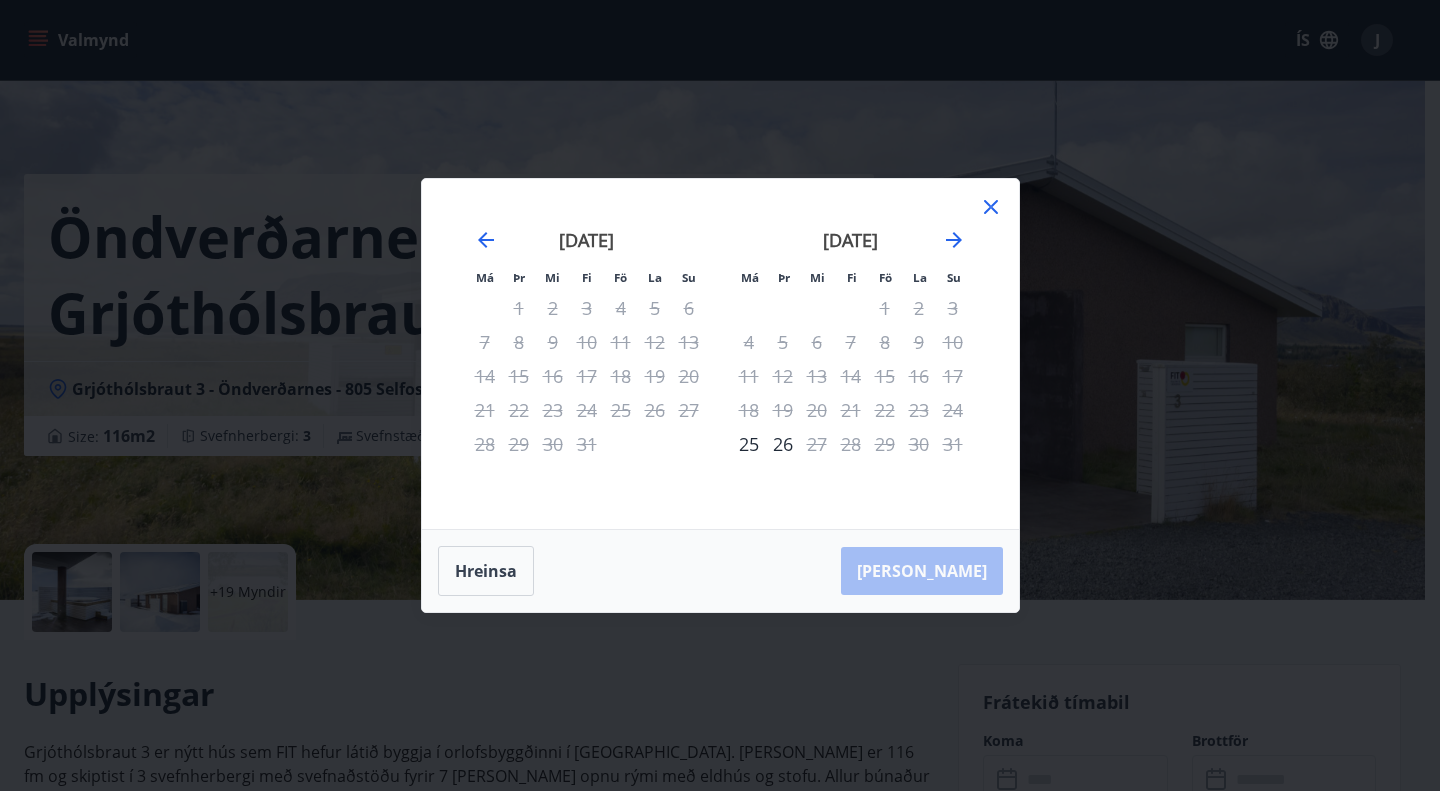 click 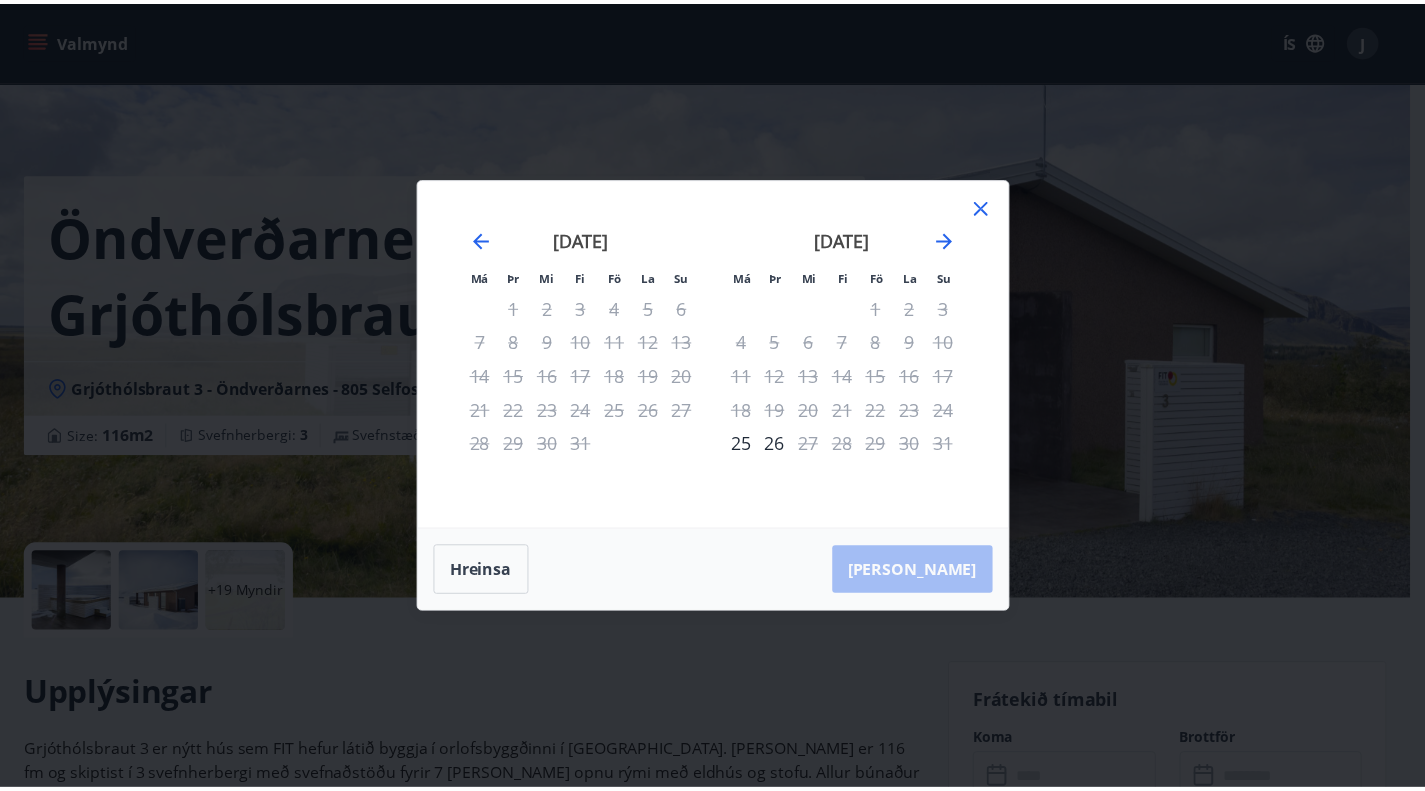 scroll, scrollTop: 13, scrollLeft: 0, axis: vertical 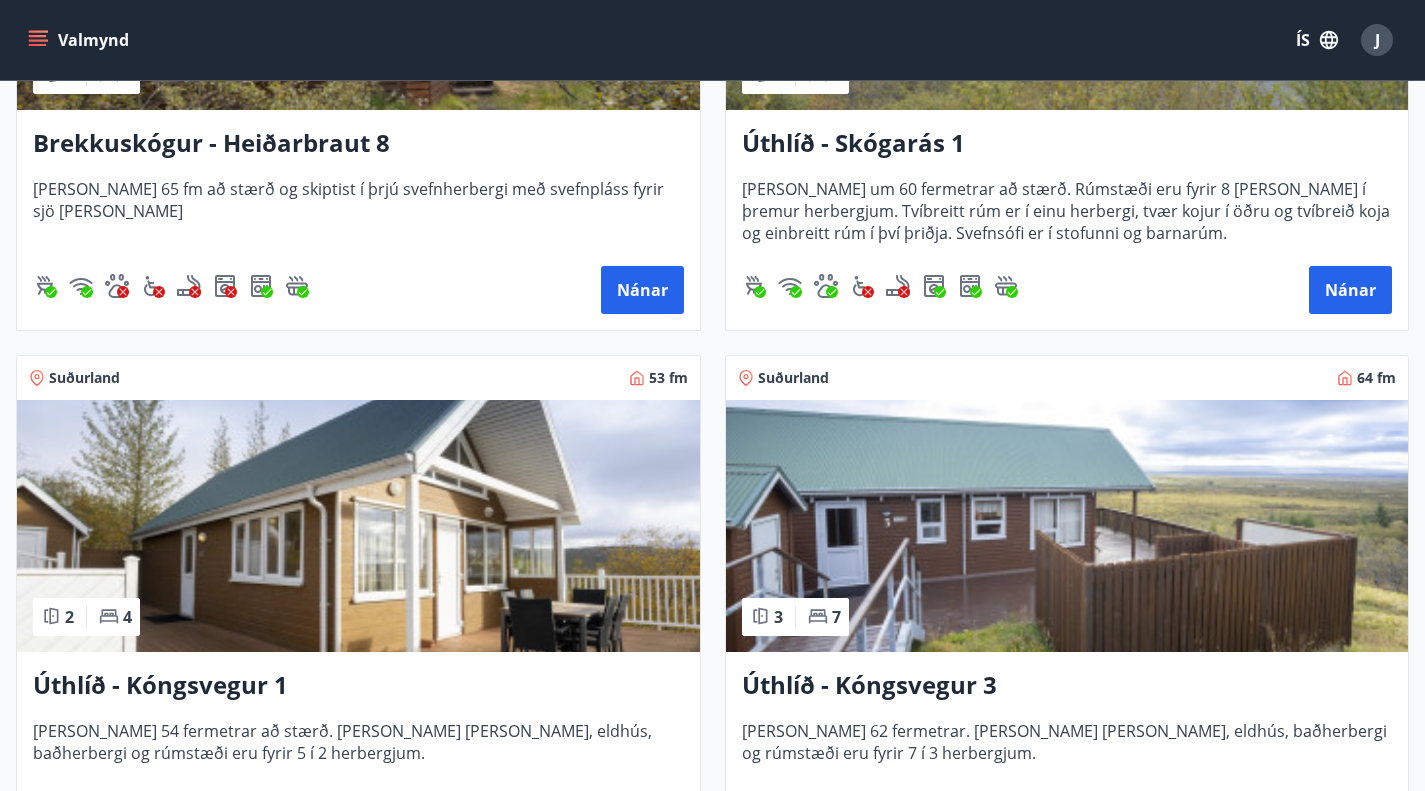 click at bounding box center (1067, 1610) 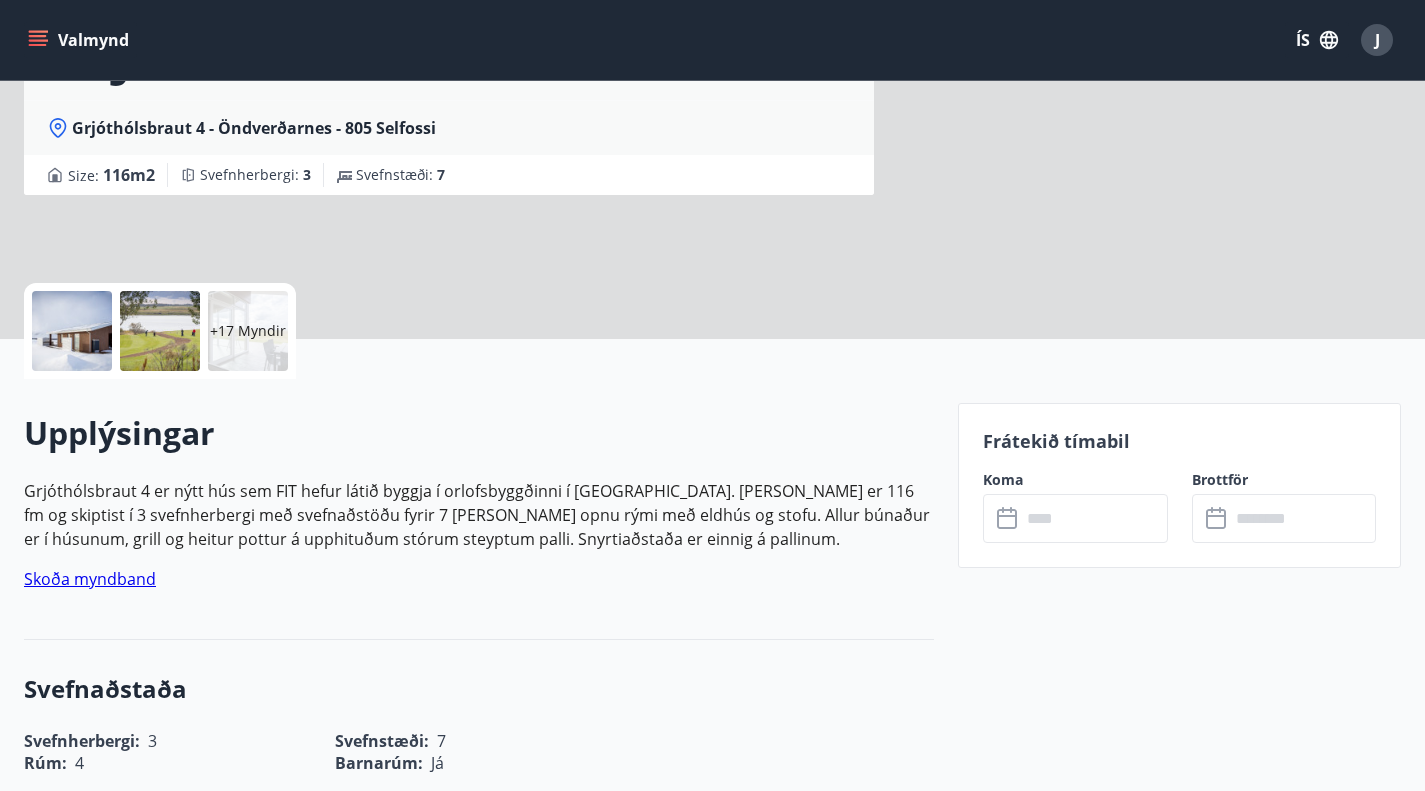 scroll, scrollTop: 0, scrollLeft: 0, axis: both 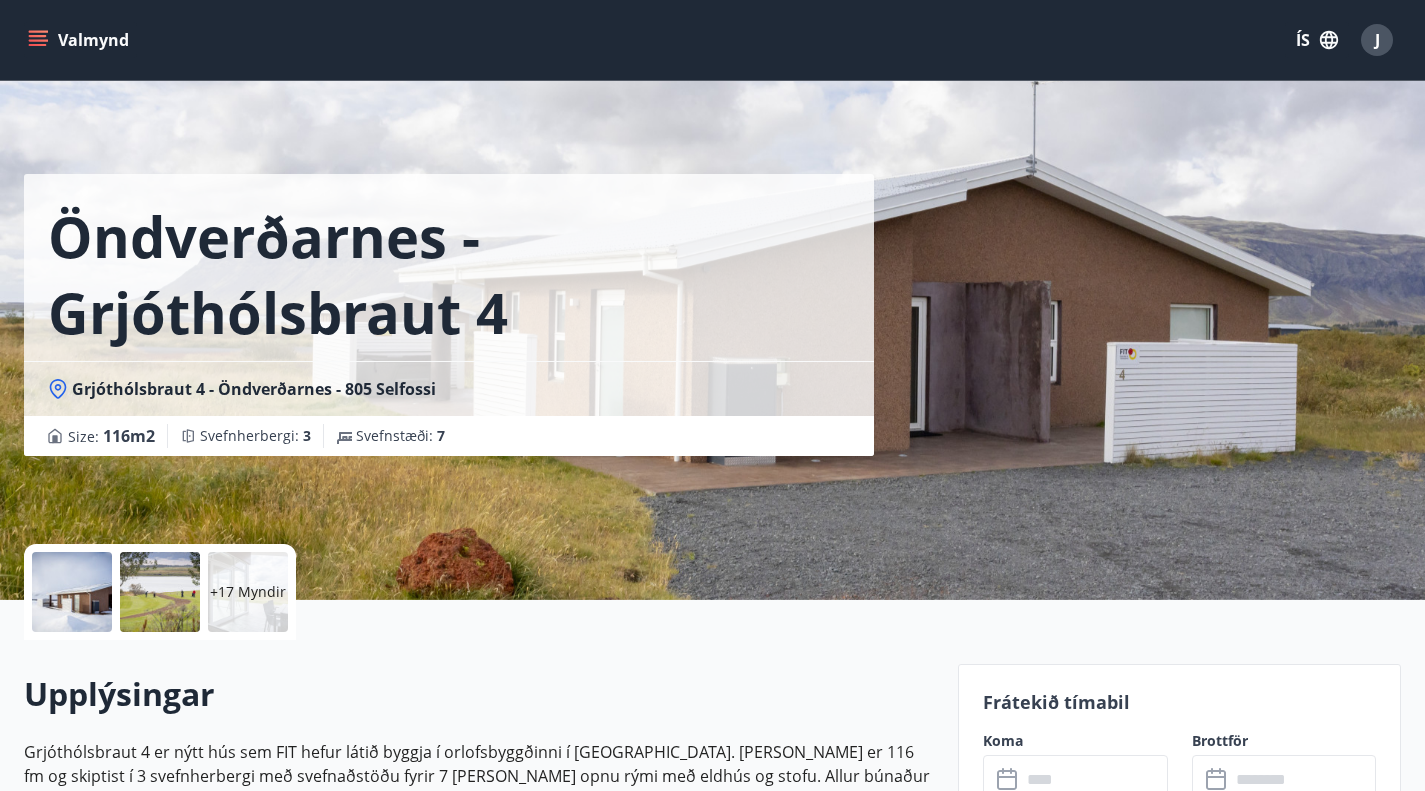 click at bounding box center [1094, 779] 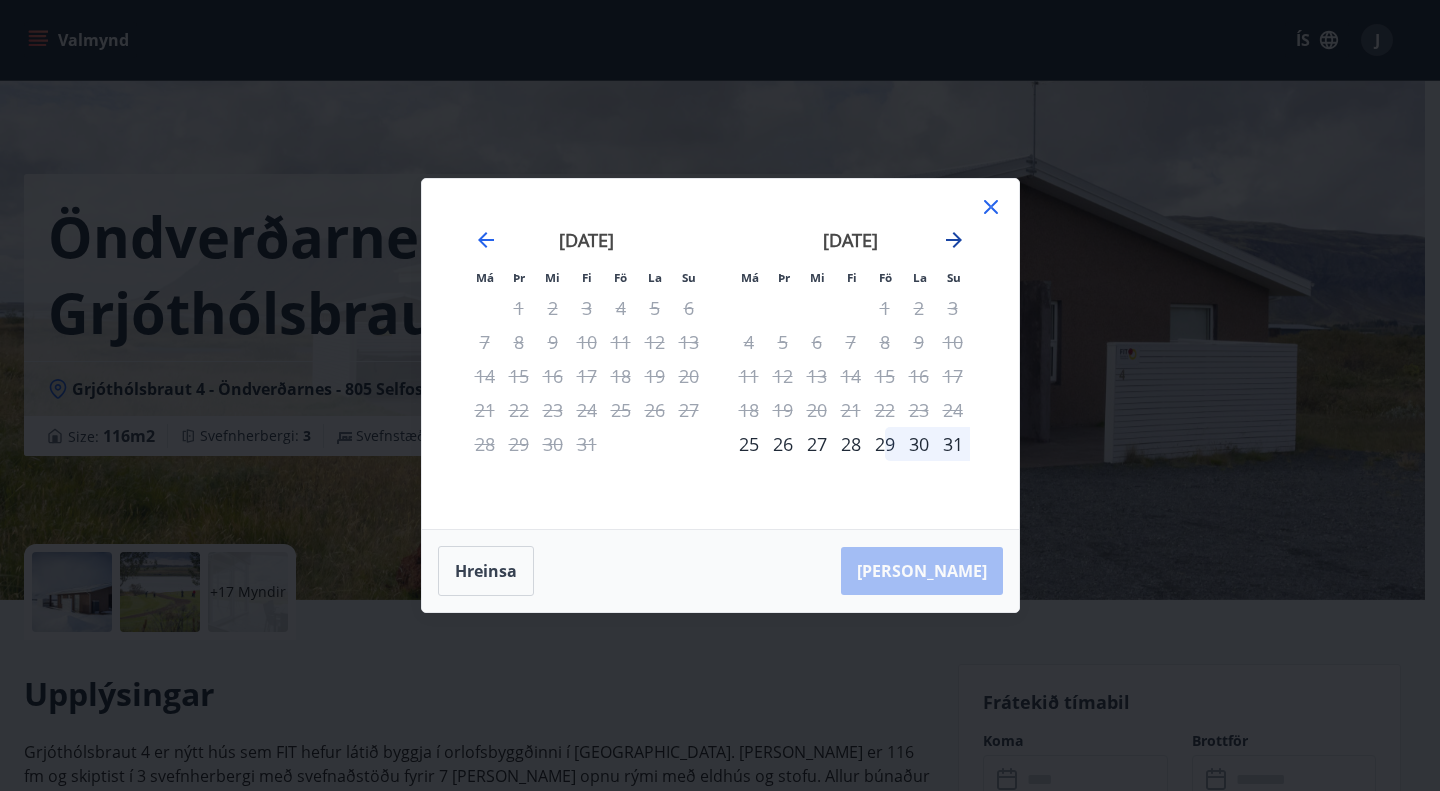 click 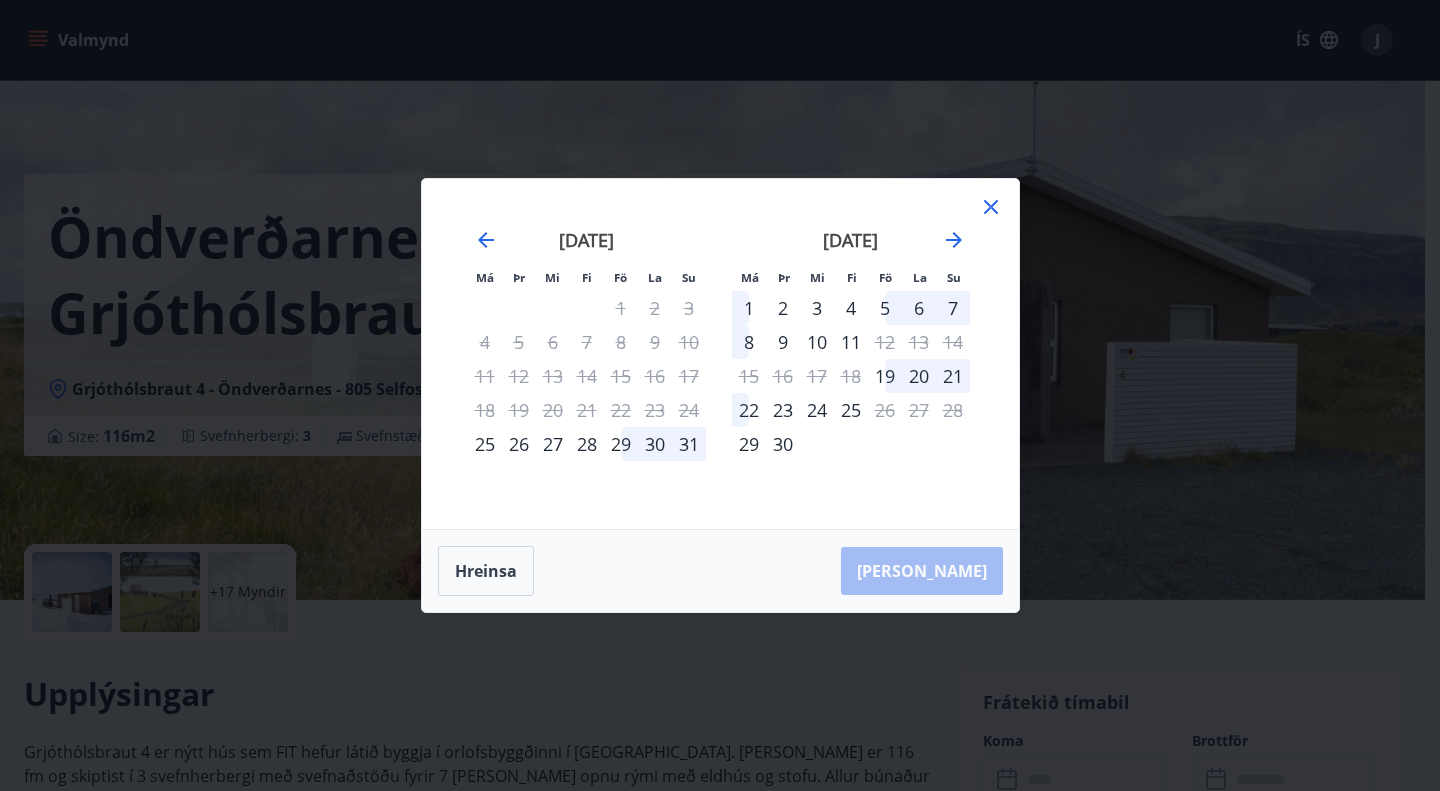click on "29" at bounding box center (621, 444) 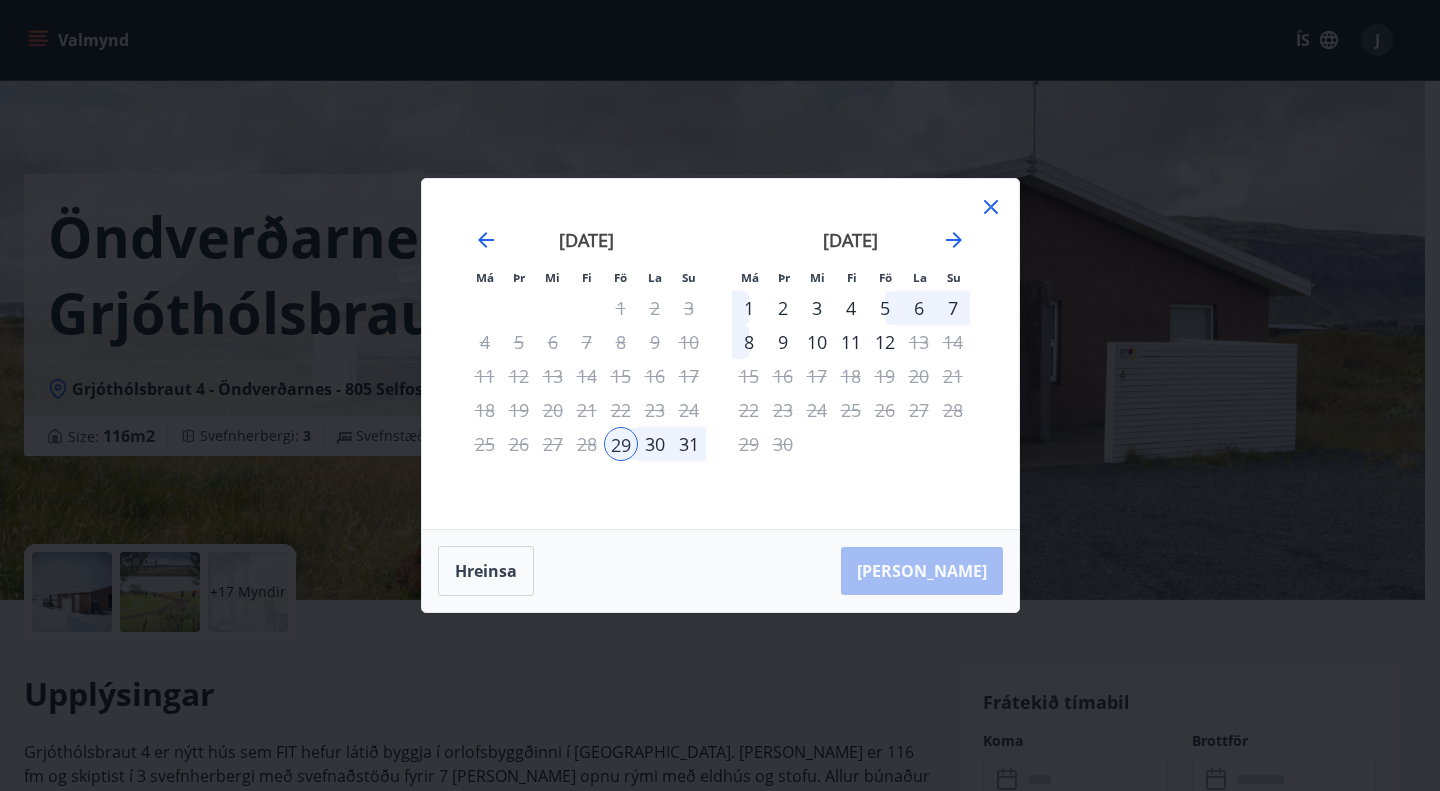 click on "1" at bounding box center [749, 308] 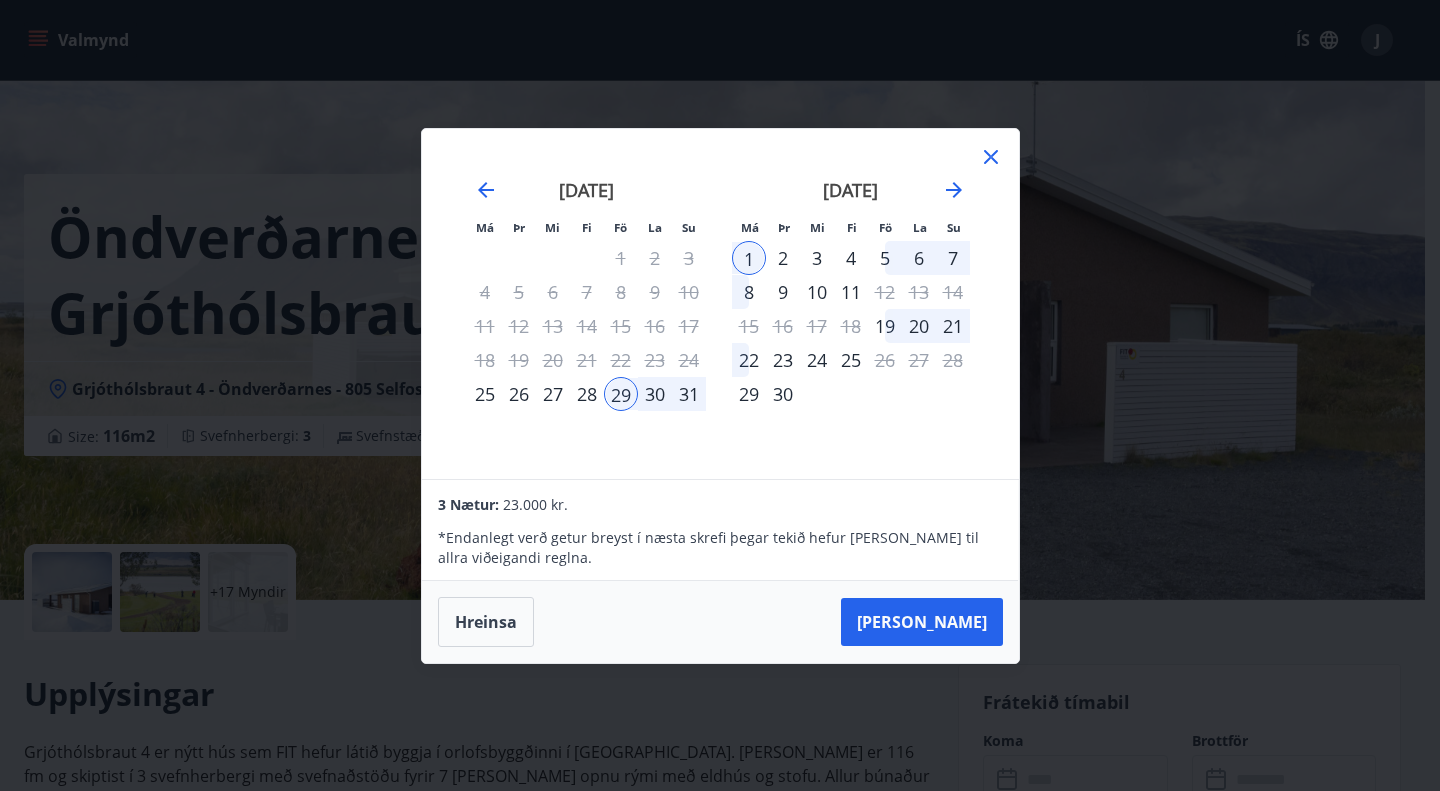 click on "31" at bounding box center (689, 394) 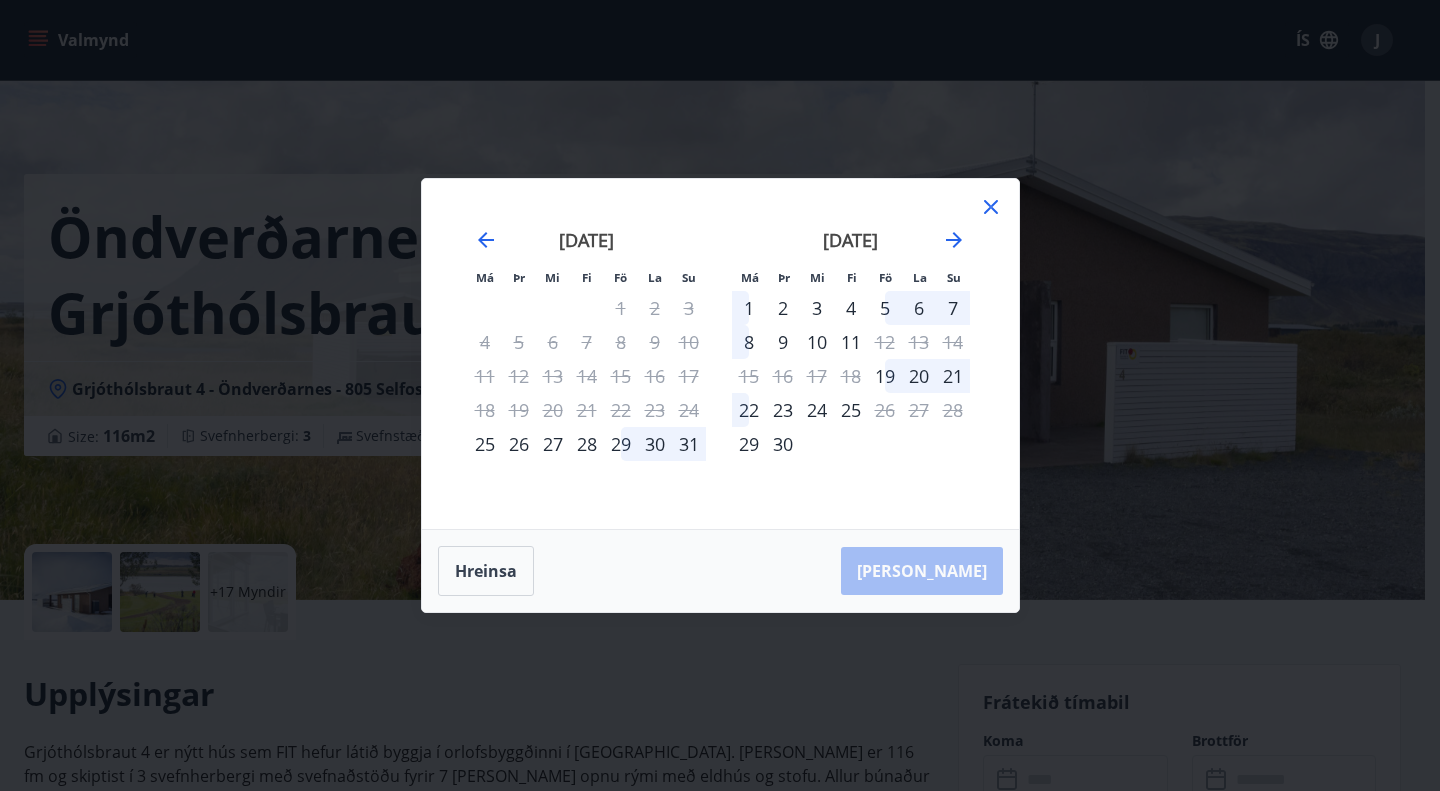 click on "29" at bounding box center (621, 444) 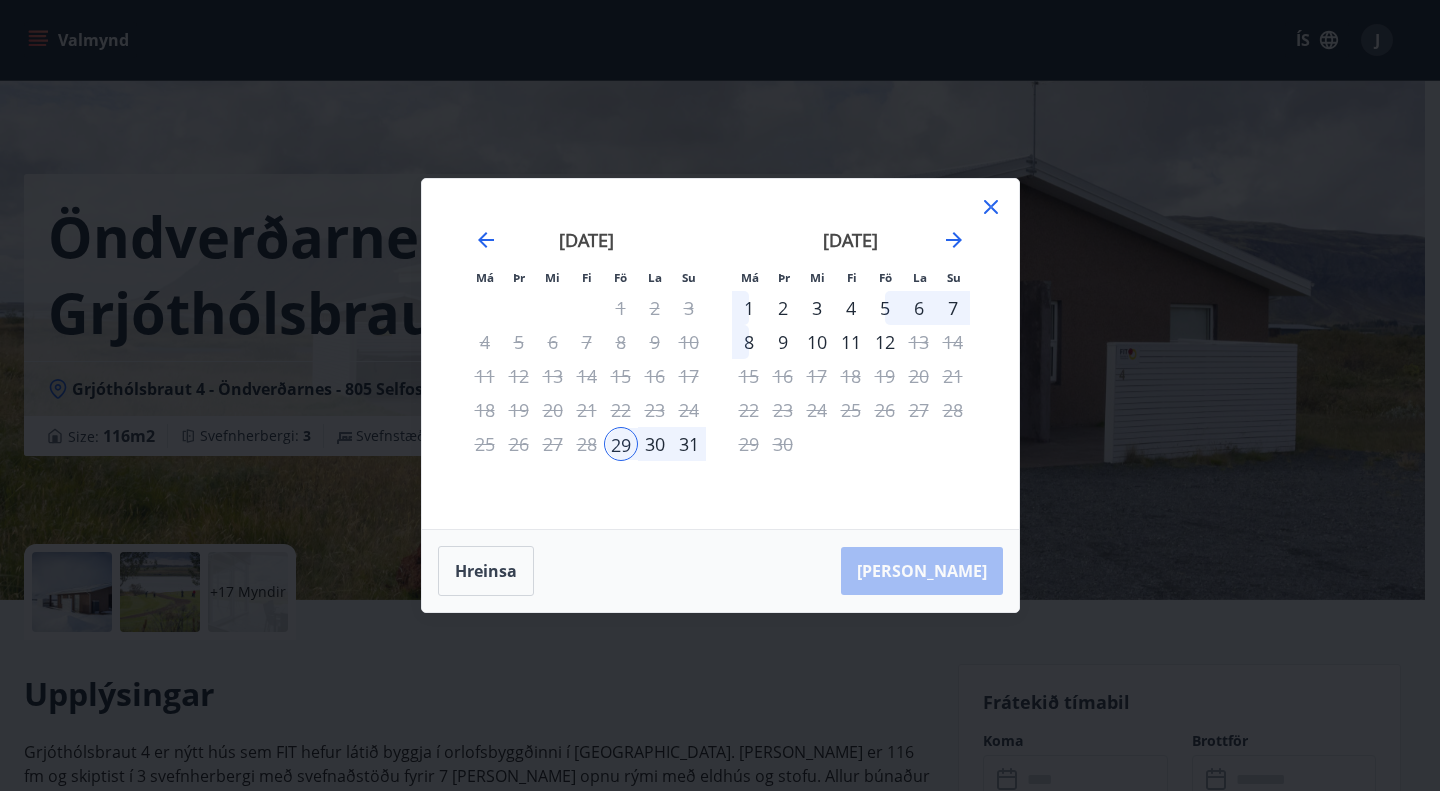 click on "31" at bounding box center (689, 444) 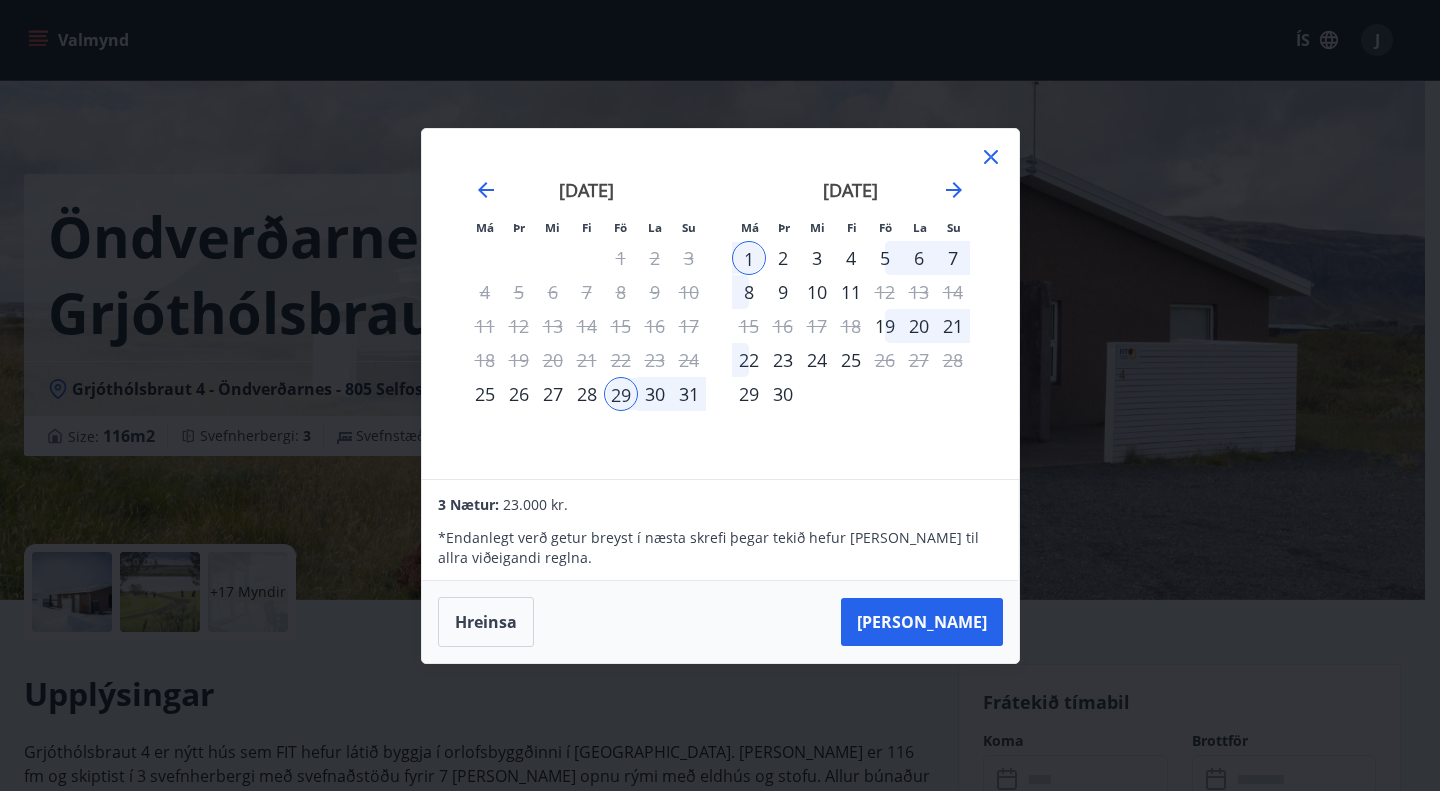 click on "Hreinsa" at bounding box center (486, 622) 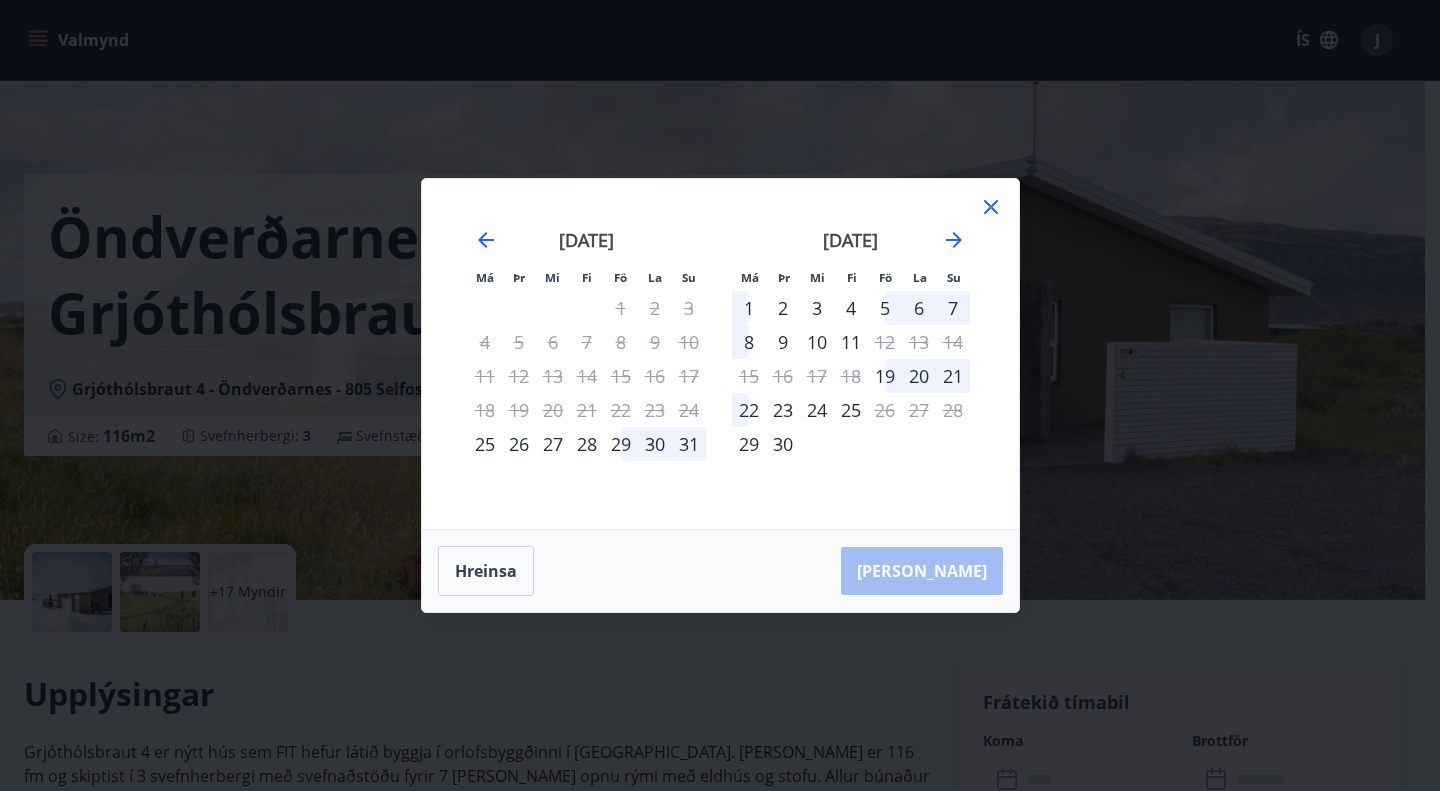 click on "29" at bounding box center [621, 444] 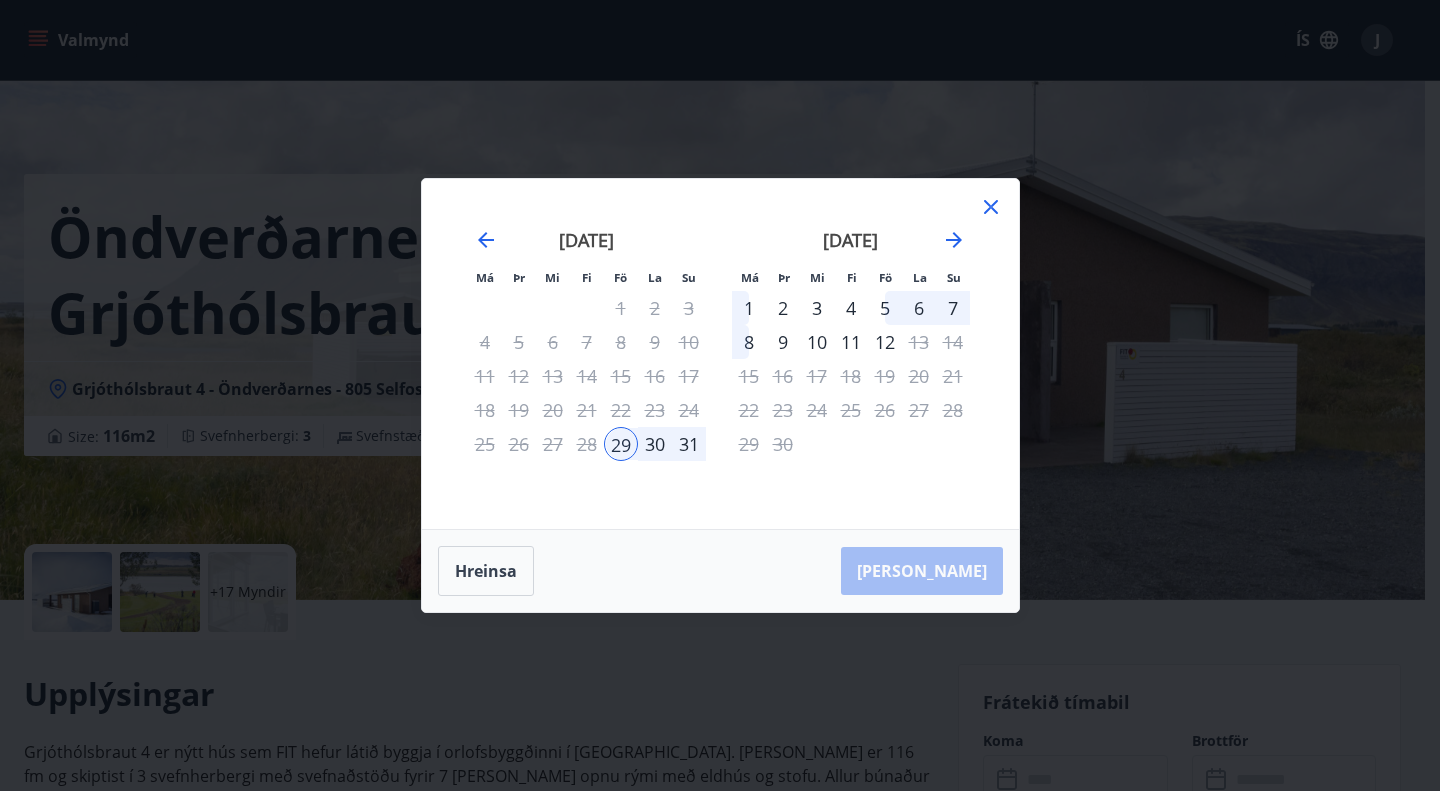 click on "31" at bounding box center [689, 444] 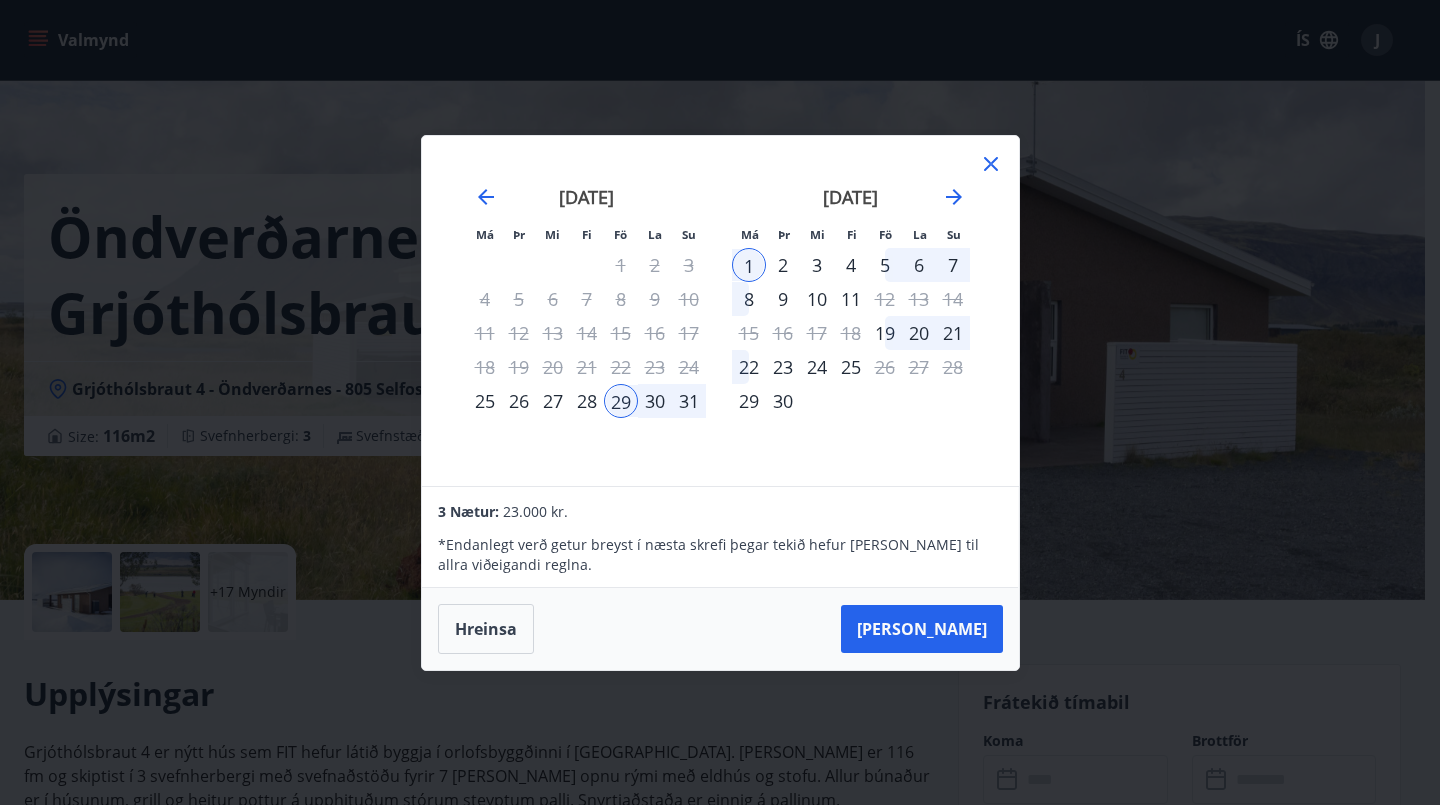click on "[PERSON_NAME]" at bounding box center [922, 629] 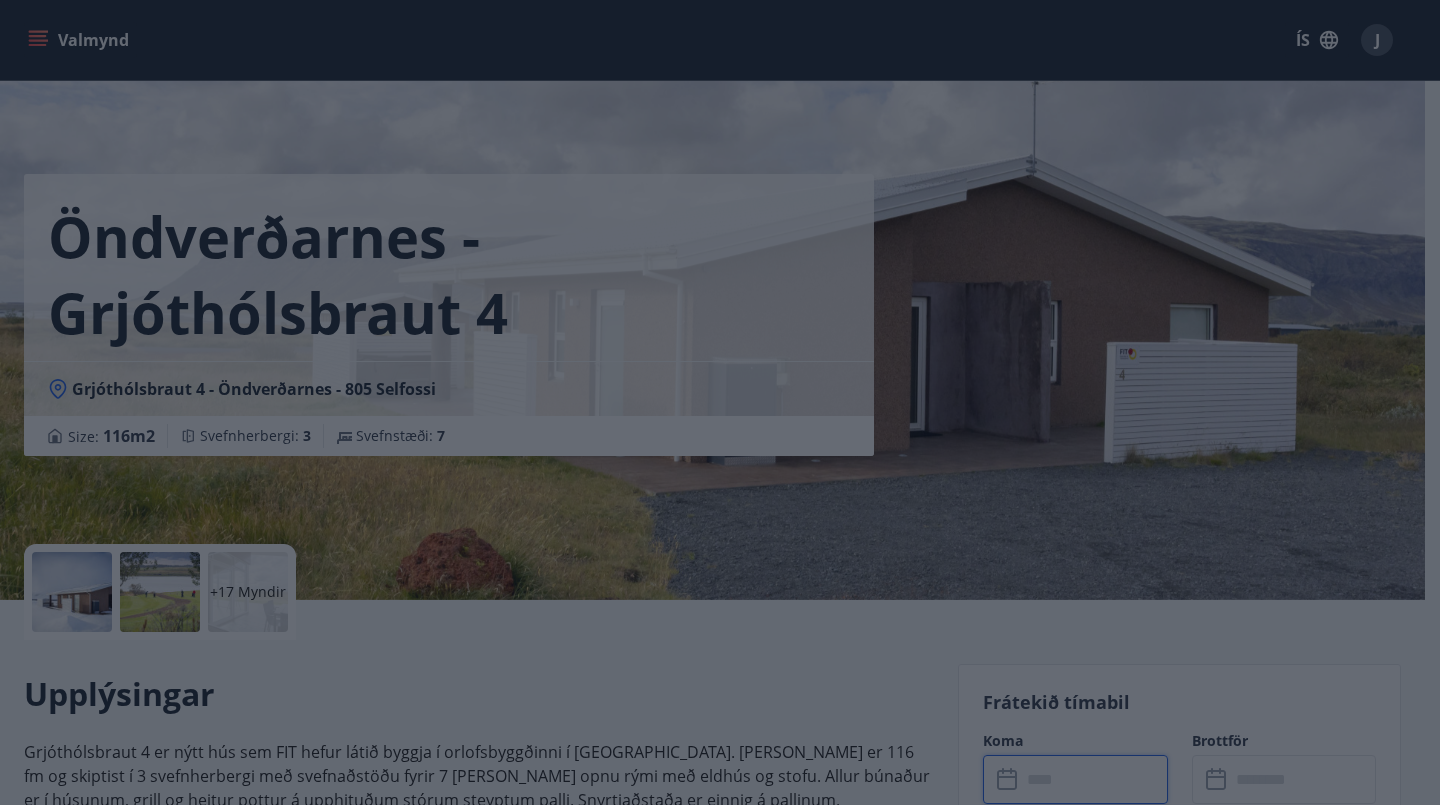 type on "******" 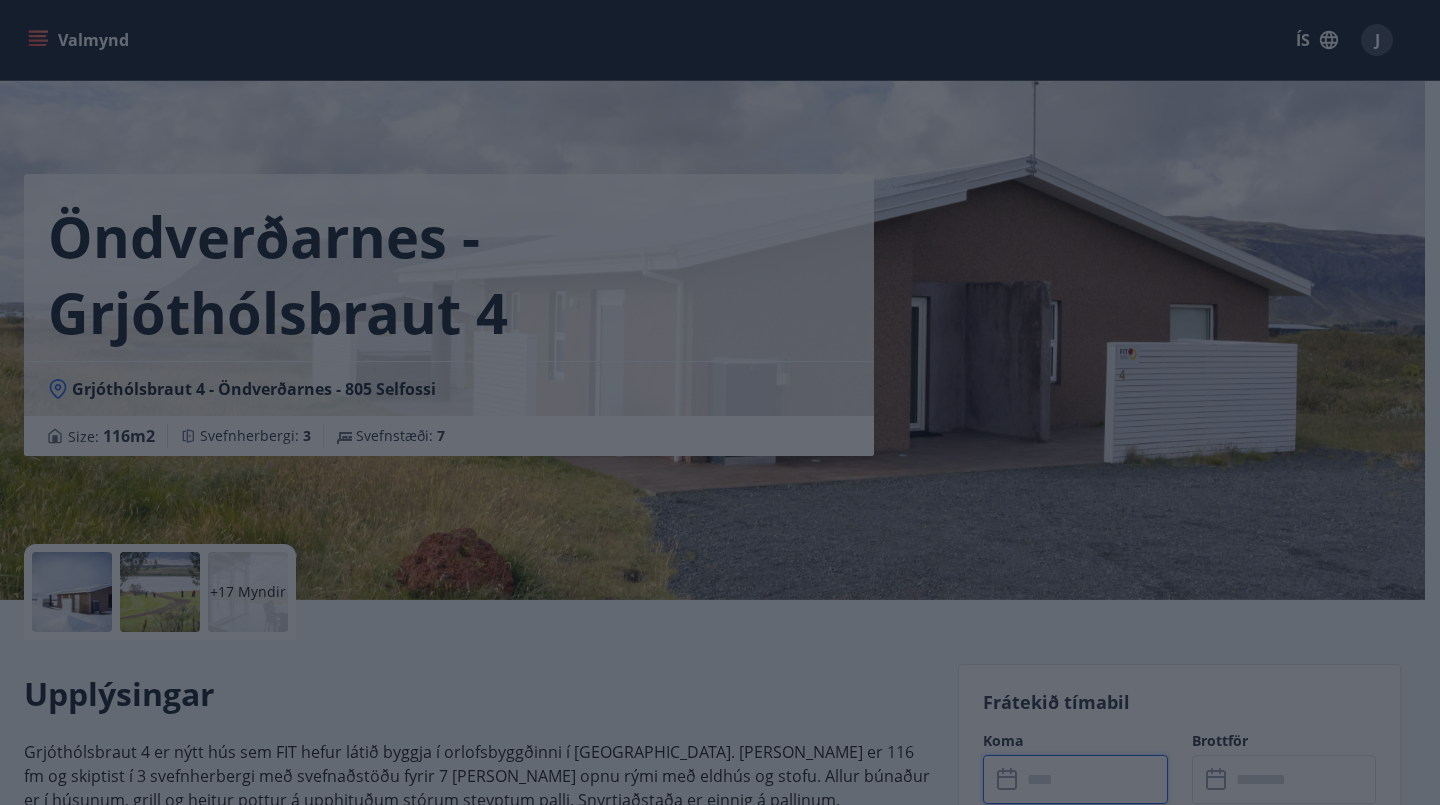 type on "******" 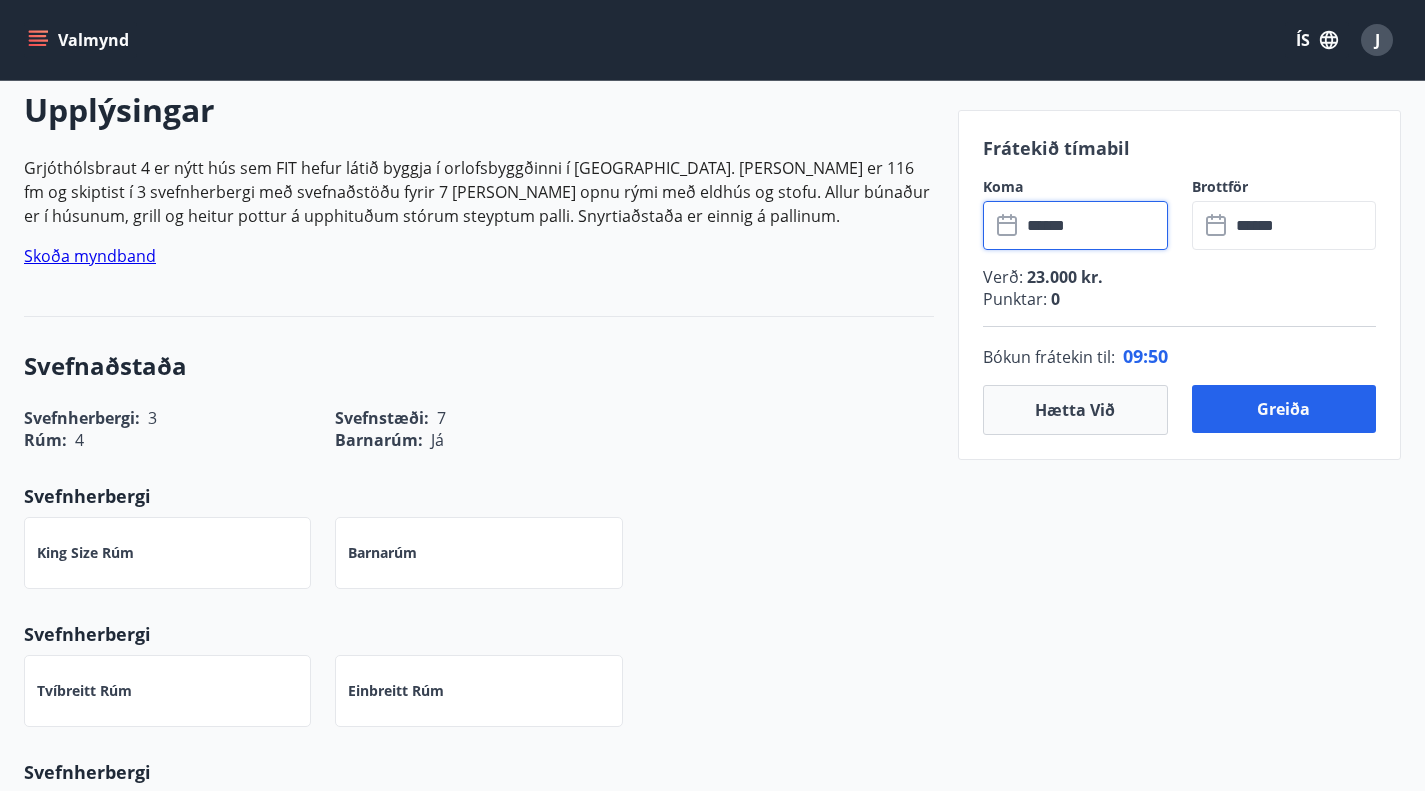 scroll, scrollTop: 583, scrollLeft: 0, axis: vertical 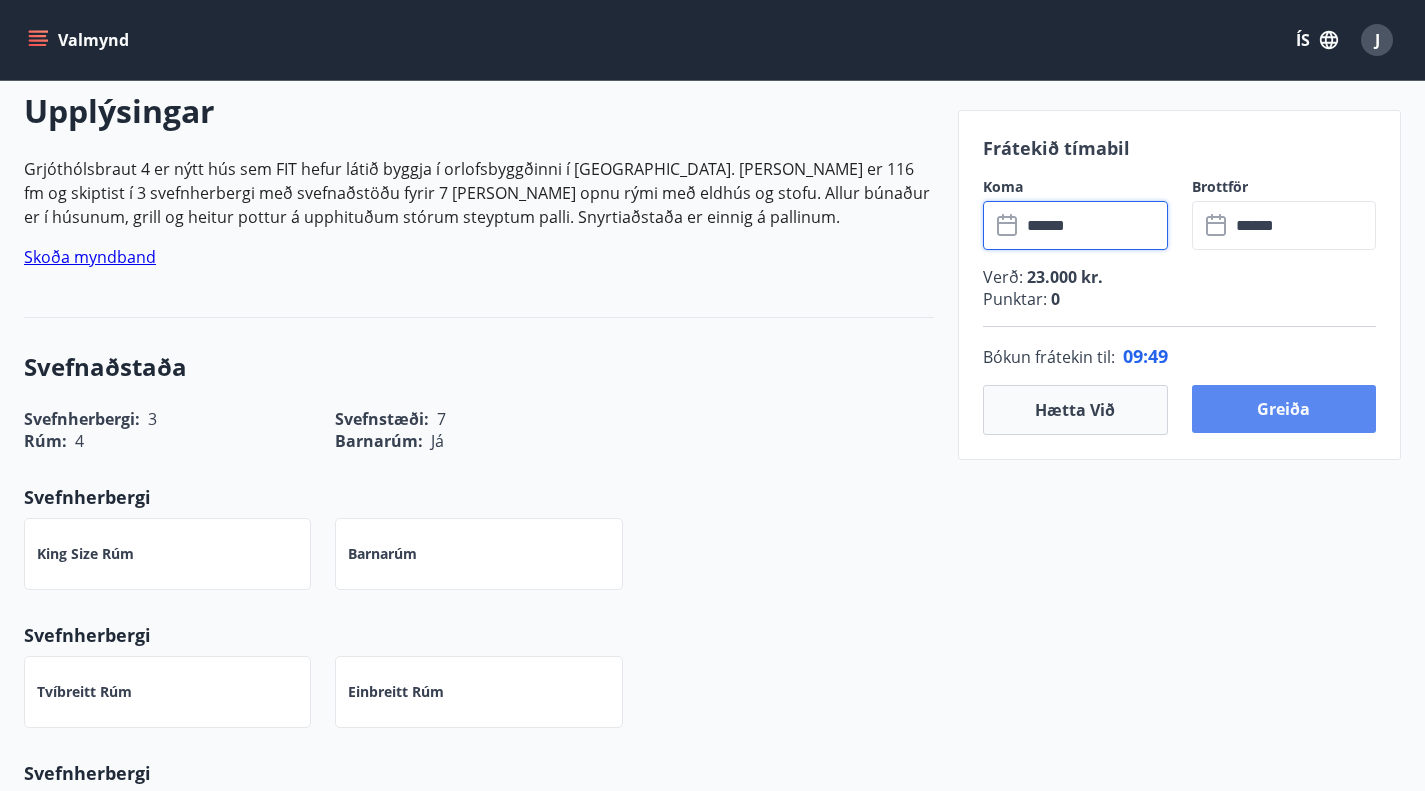 click on "Greiða" at bounding box center [1284, 409] 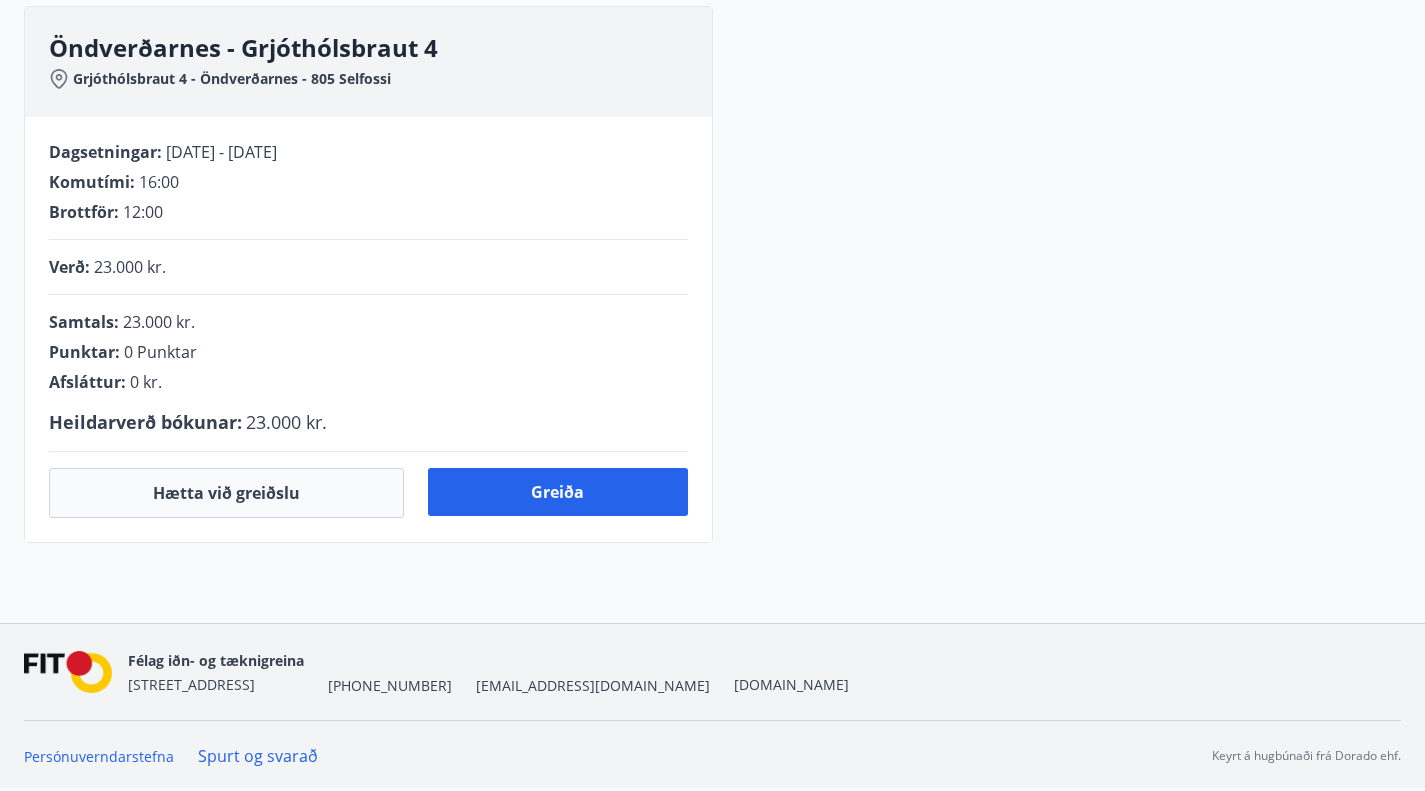 scroll, scrollTop: 531, scrollLeft: 0, axis: vertical 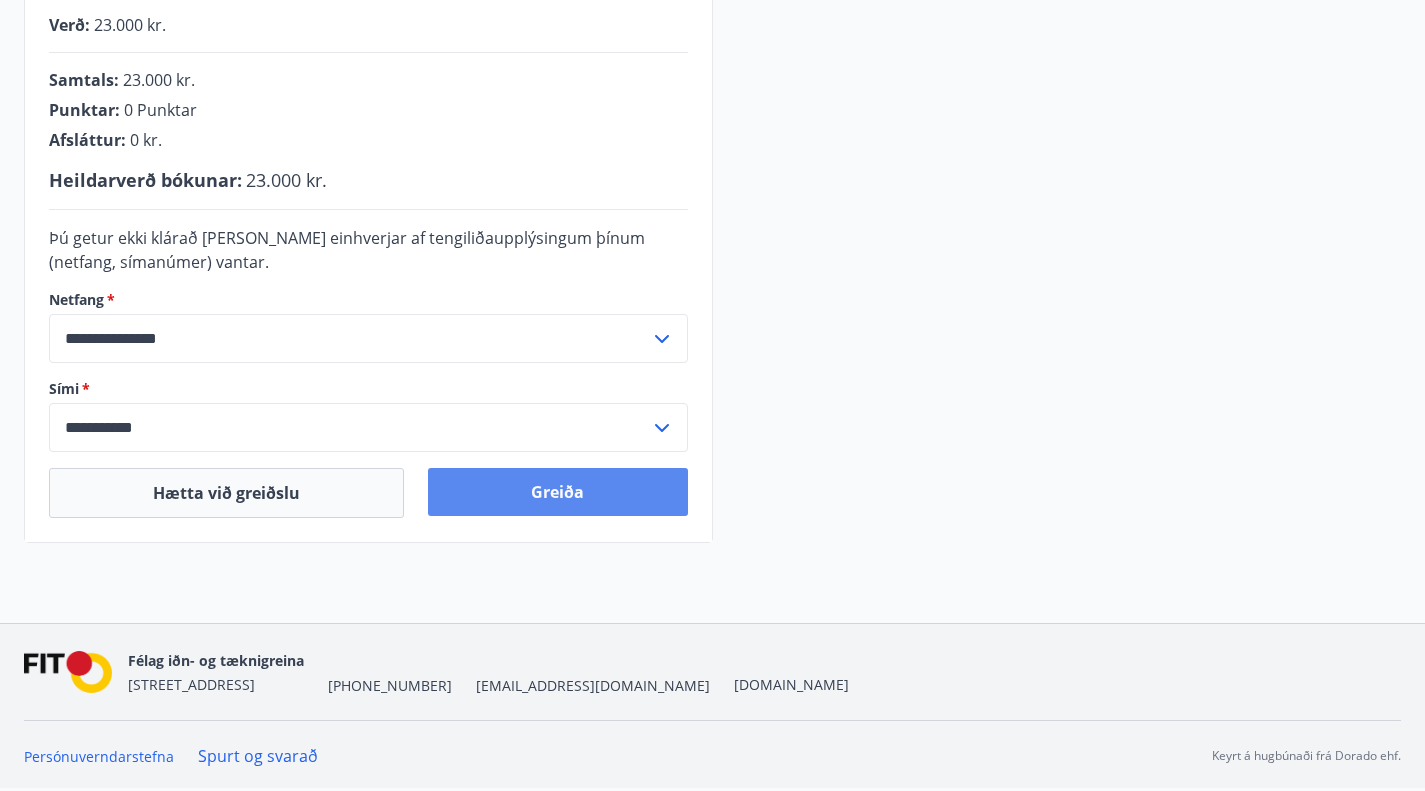 click on "Greiða" at bounding box center [557, 492] 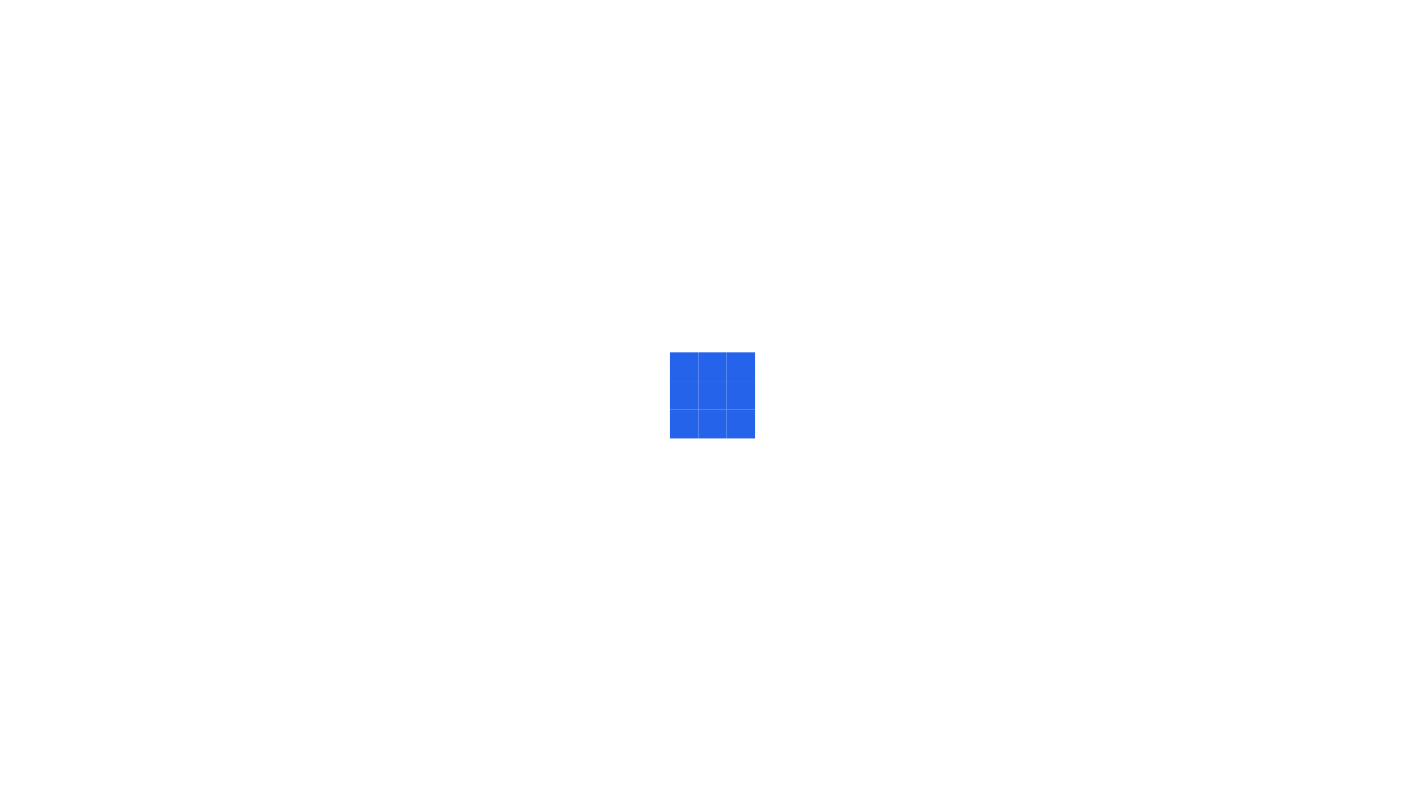 scroll, scrollTop: 0, scrollLeft: 0, axis: both 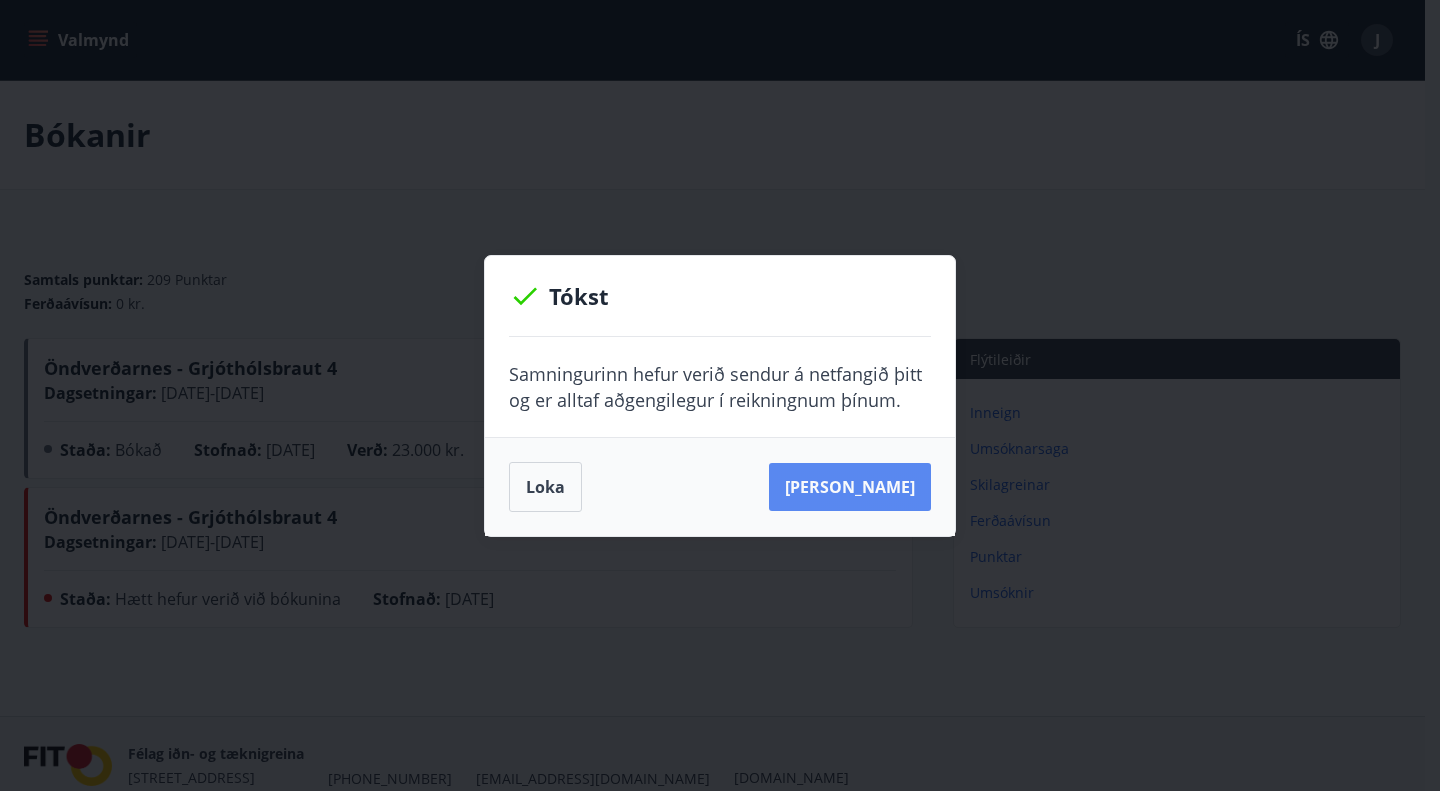 click on "[PERSON_NAME]" at bounding box center (850, 487) 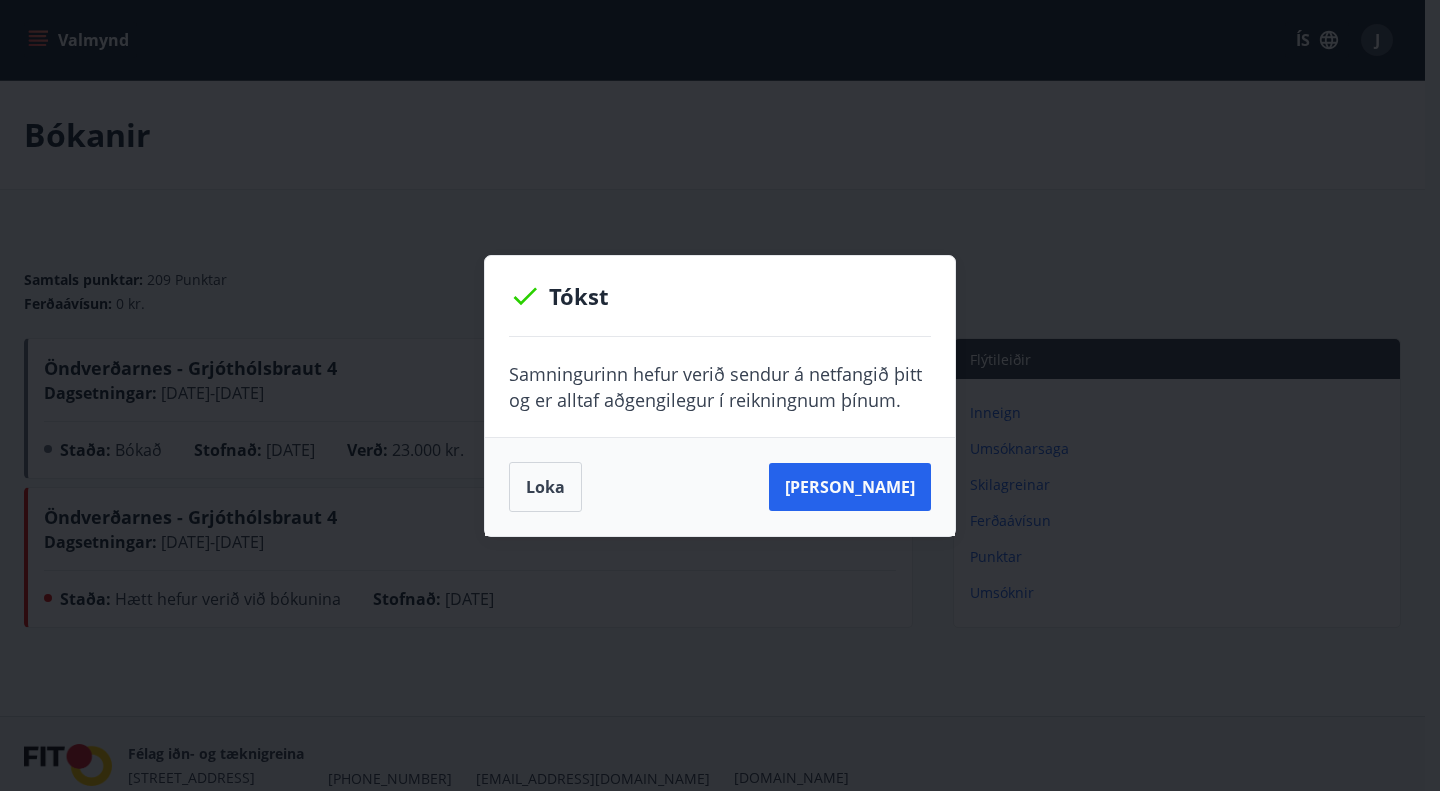 click on "Loka" at bounding box center [545, 487] 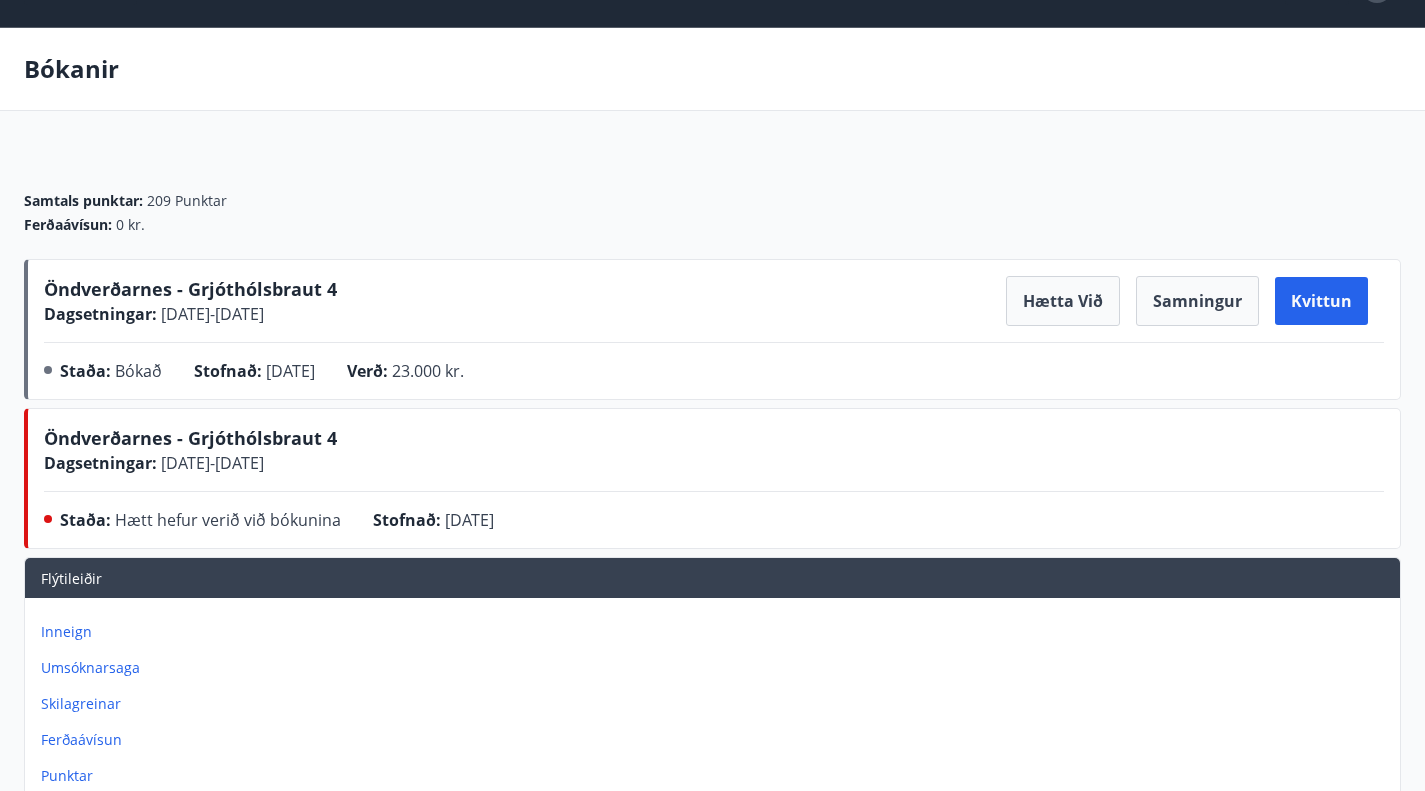 scroll, scrollTop: 93, scrollLeft: 0, axis: vertical 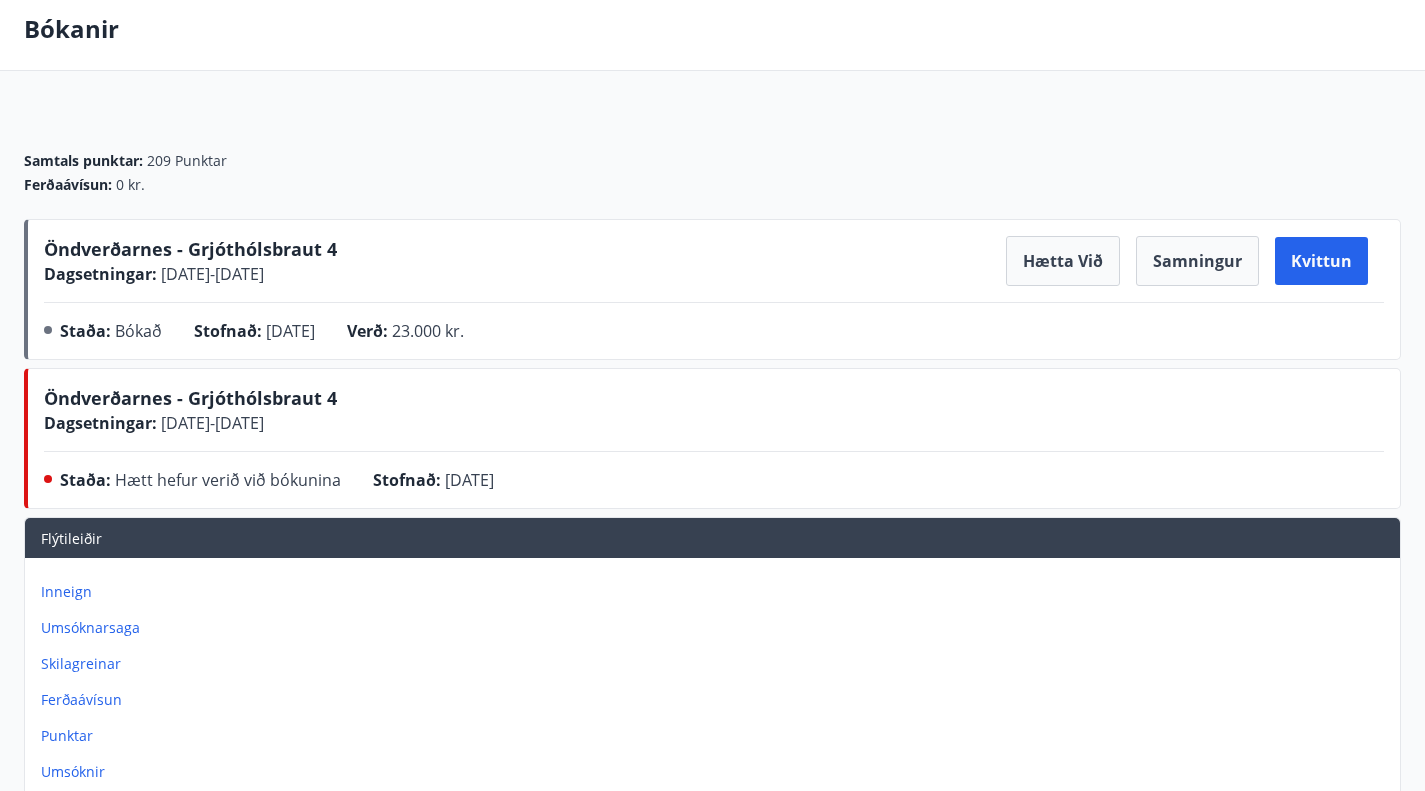 click on "Umsóknir" at bounding box center [716, 772] 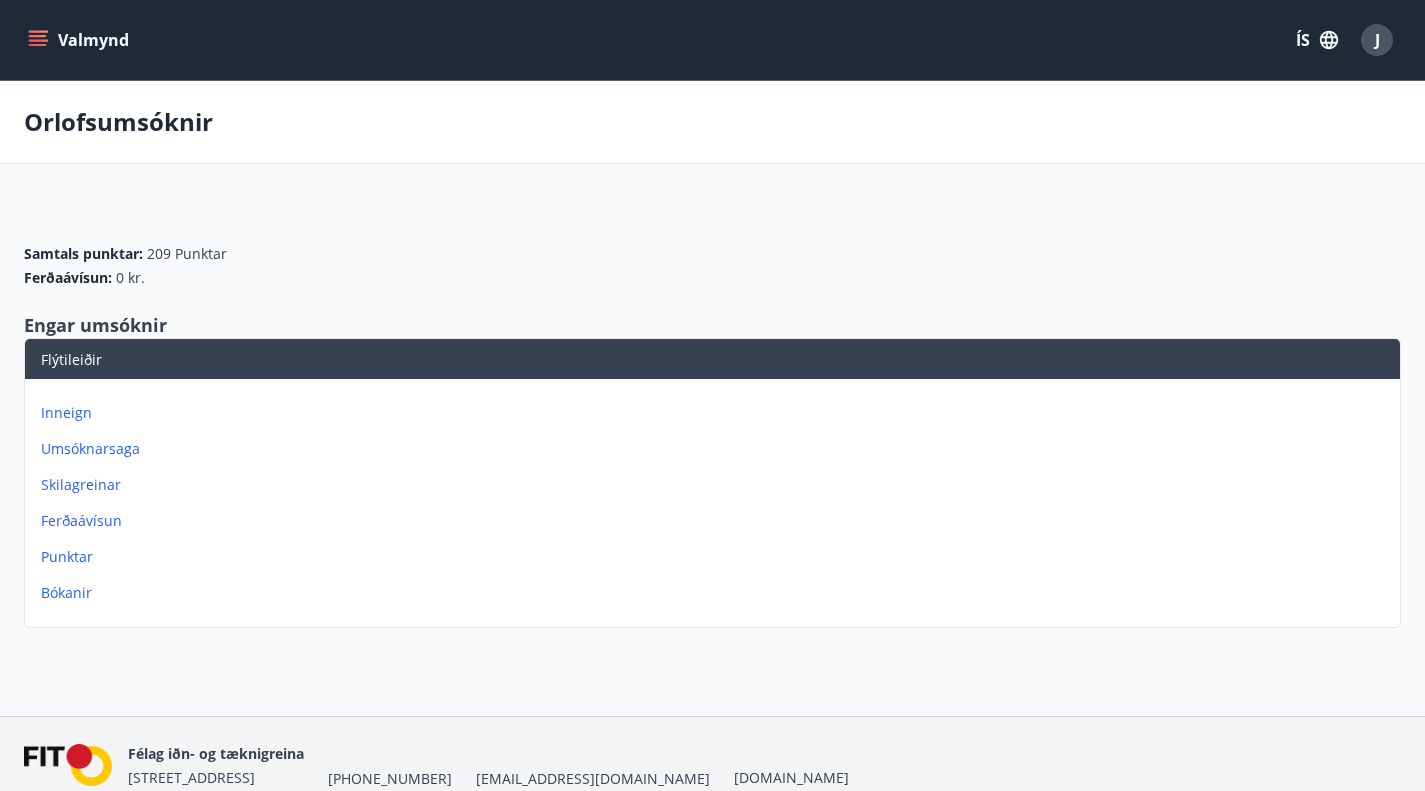 click on "Umsóknarsaga" at bounding box center (716, 449) 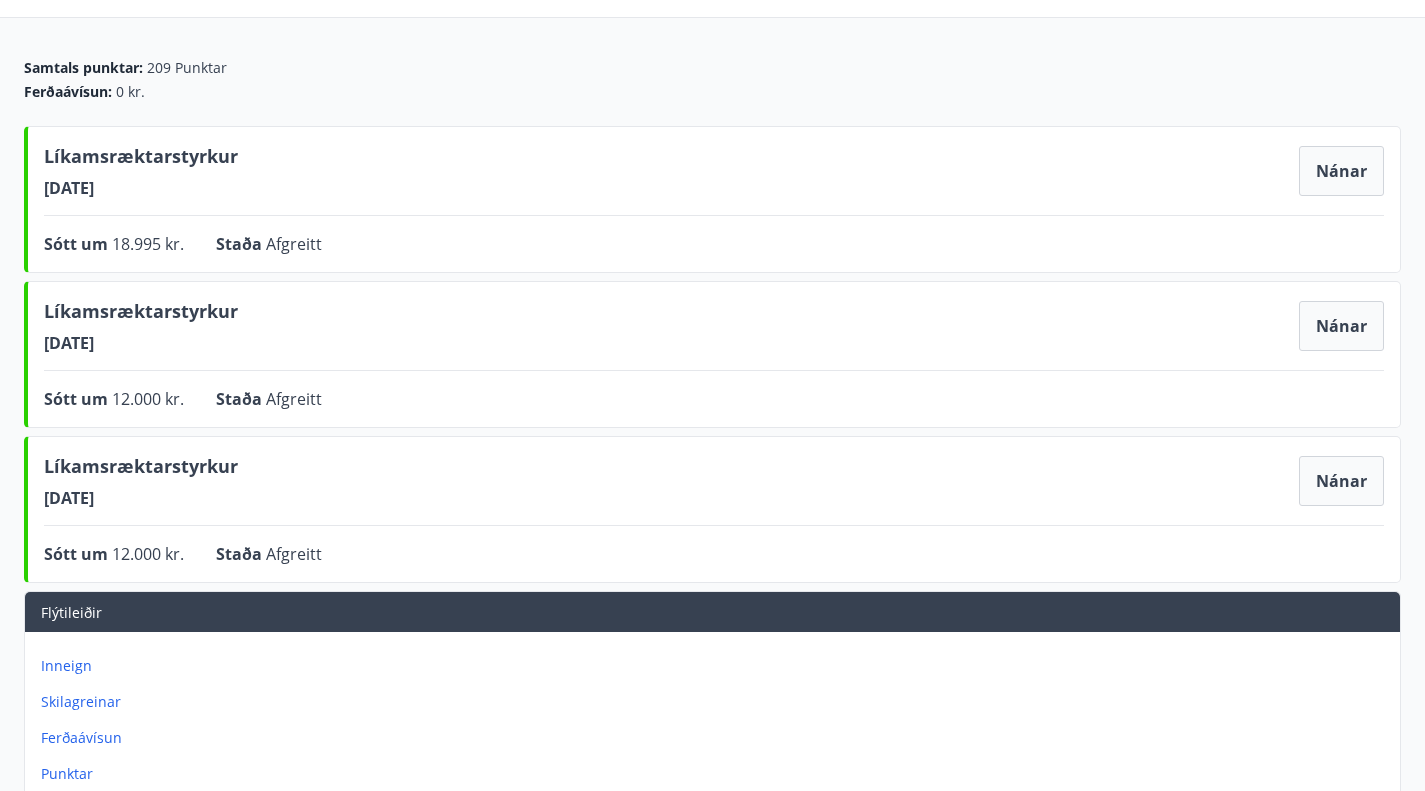 scroll, scrollTop: 0, scrollLeft: 0, axis: both 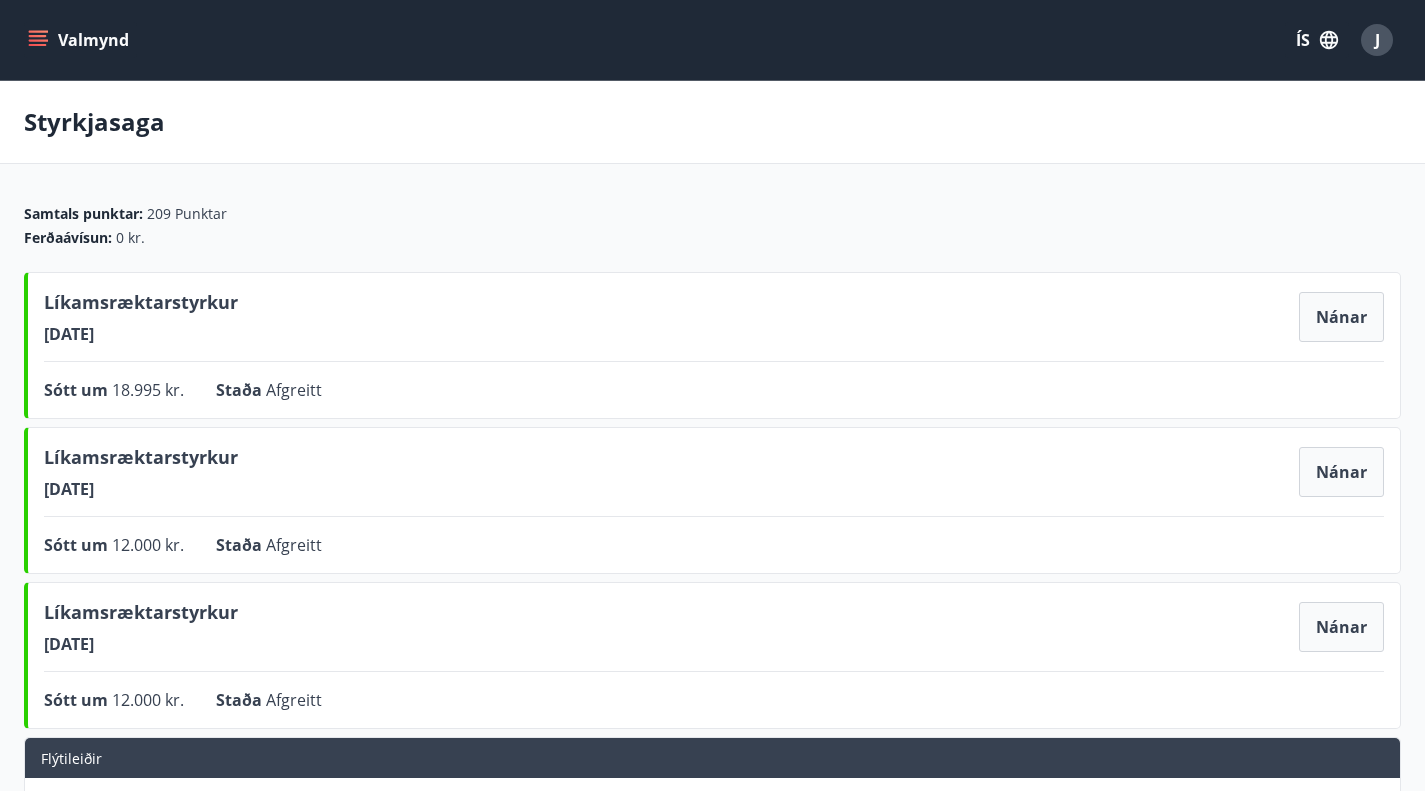 click 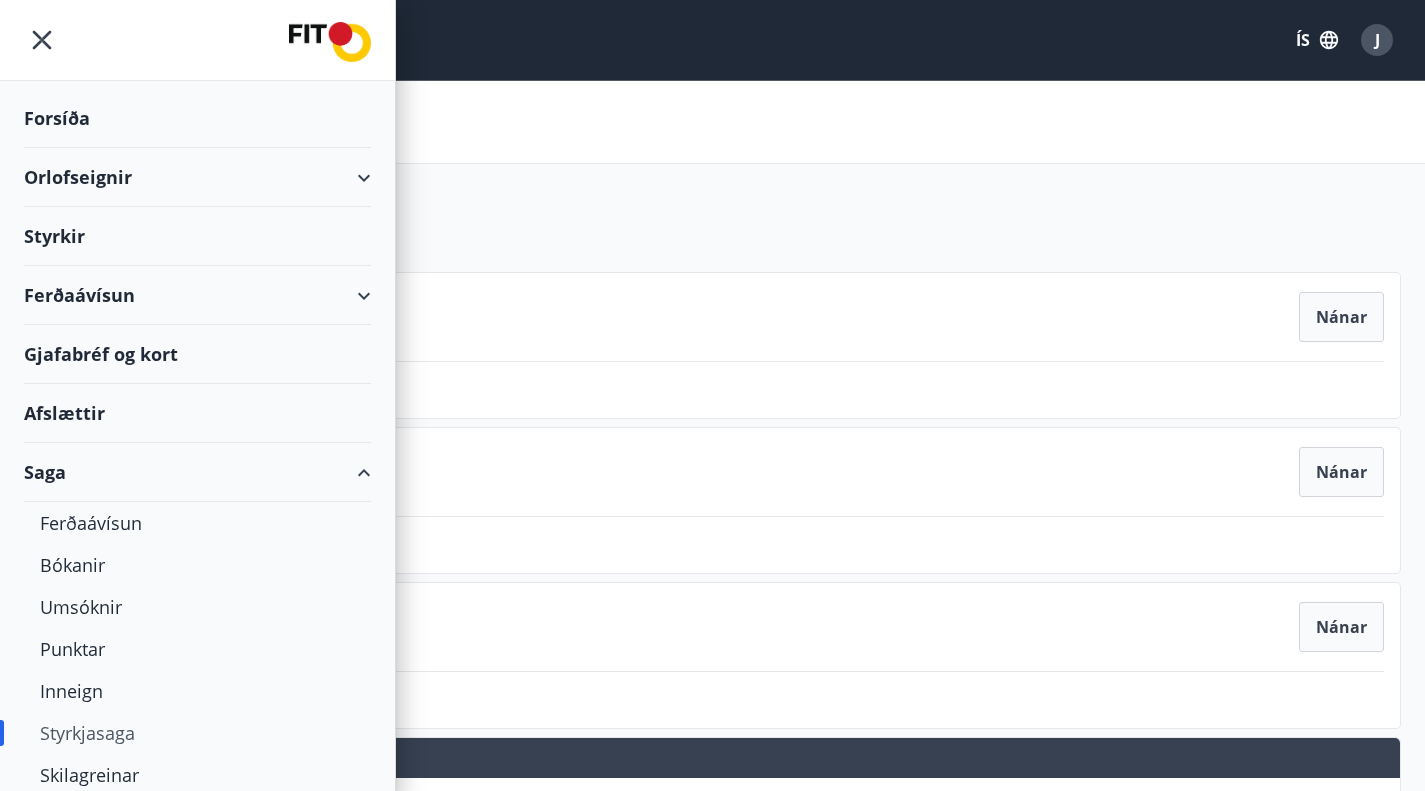 click on "Orlofseignir" at bounding box center [197, 177] 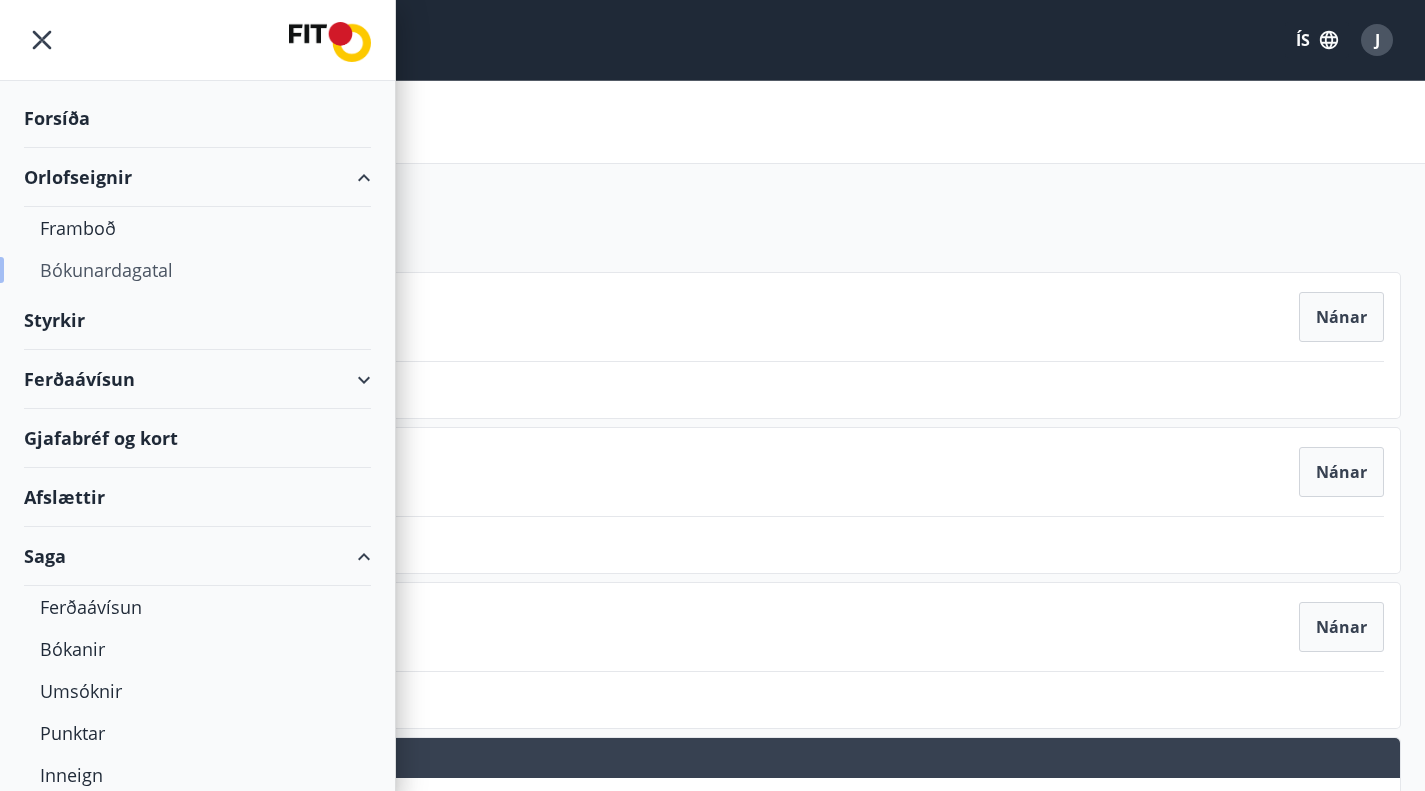 click on "Bókunardagatal" at bounding box center [197, 270] 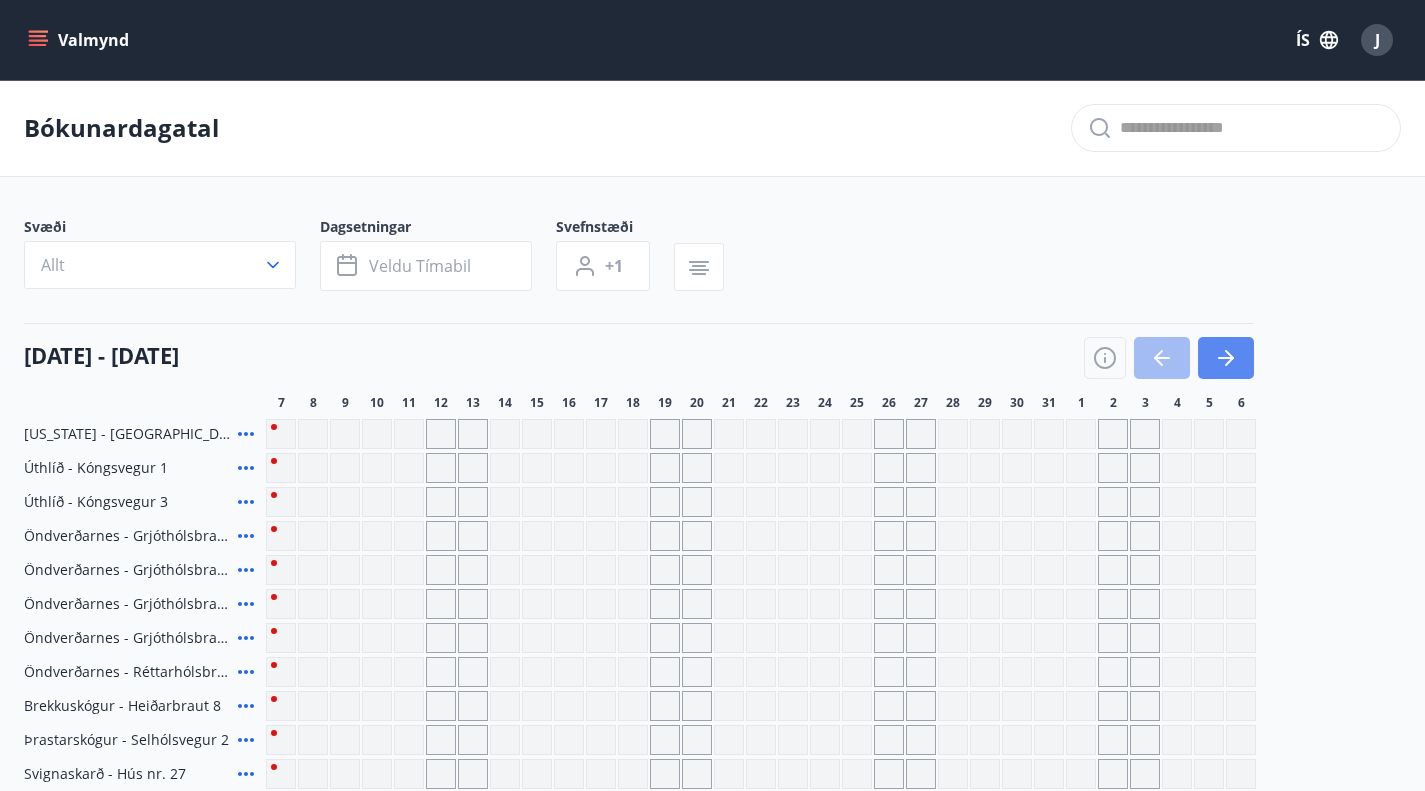 click 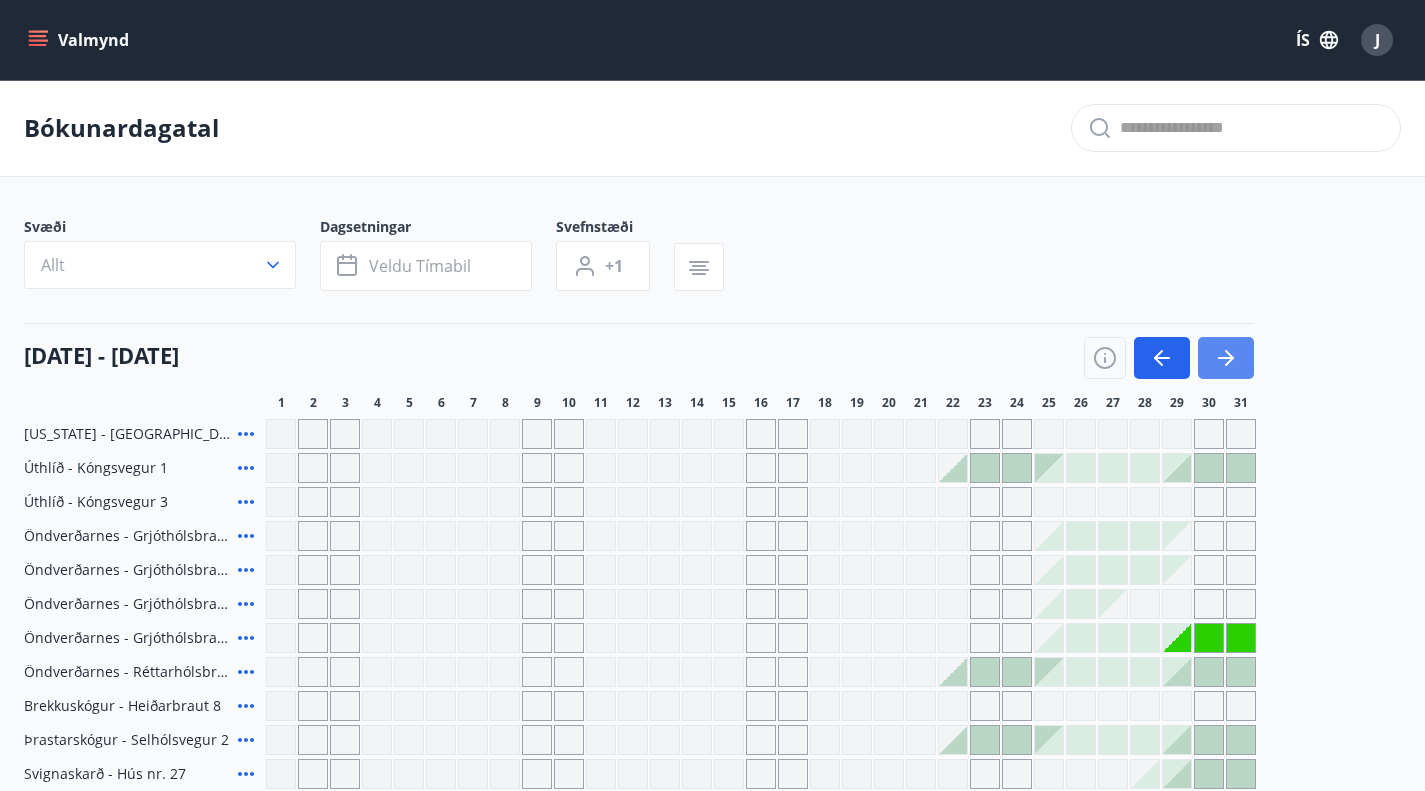 click 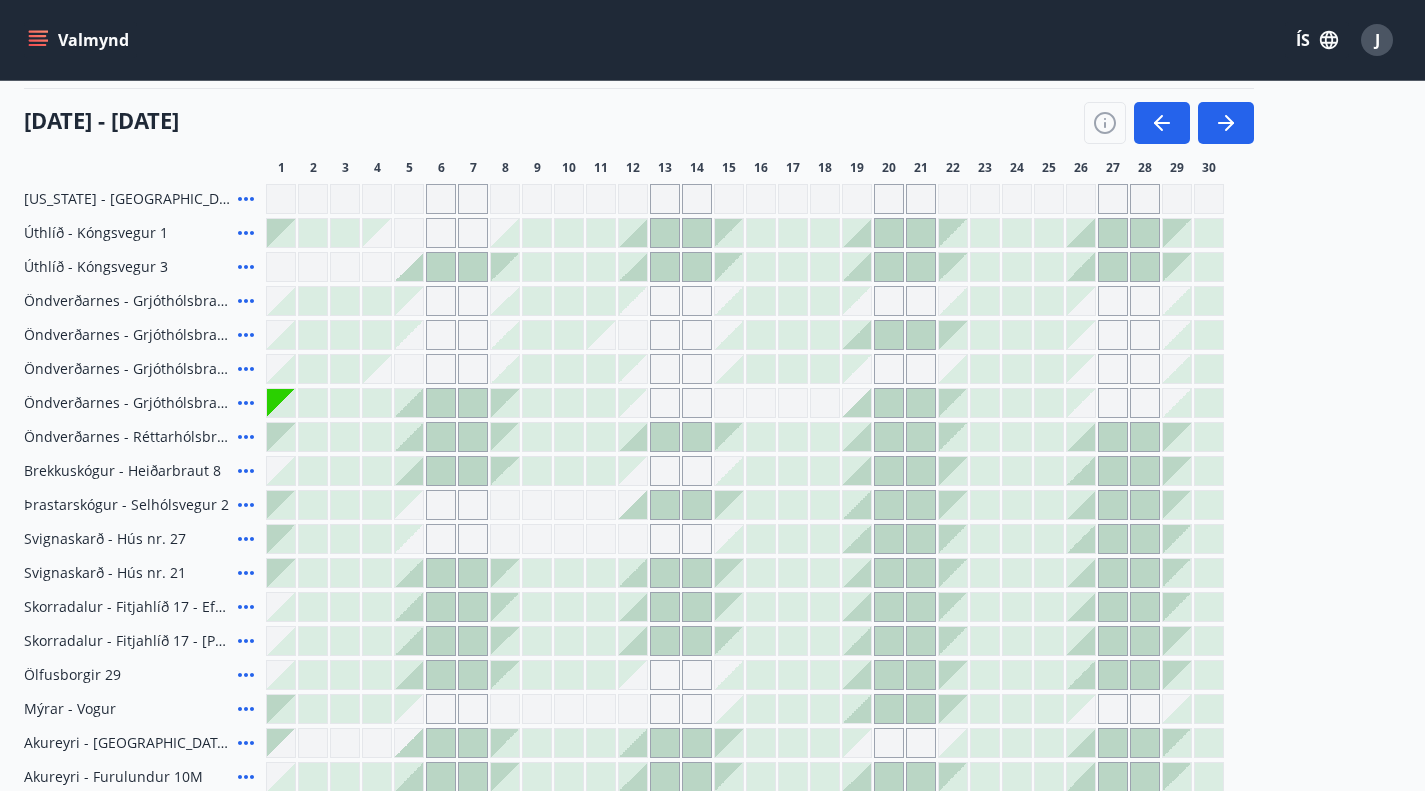 scroll, scrollTop: 183, scrollLeft: 0, axis: vertical 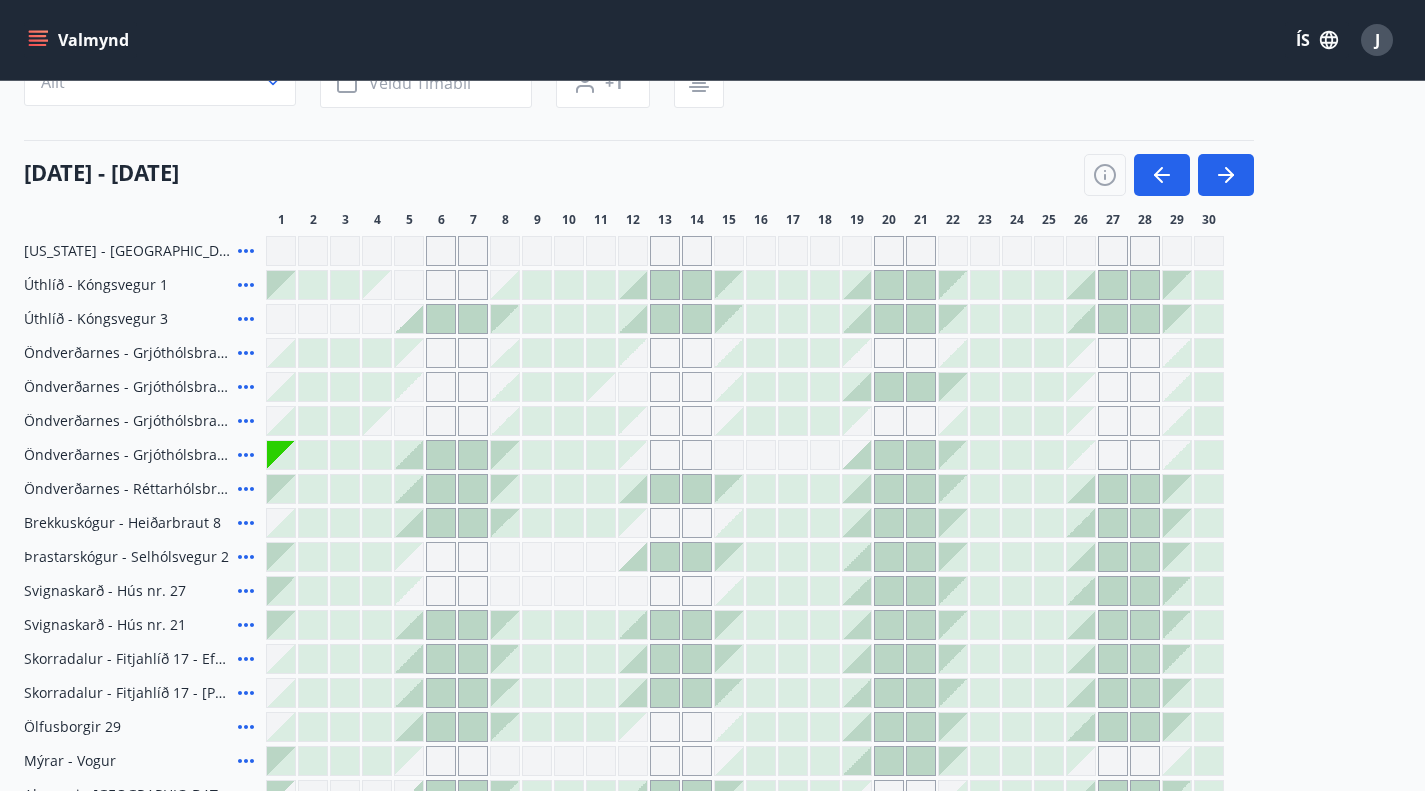 click at bounding box center [1162, 175] 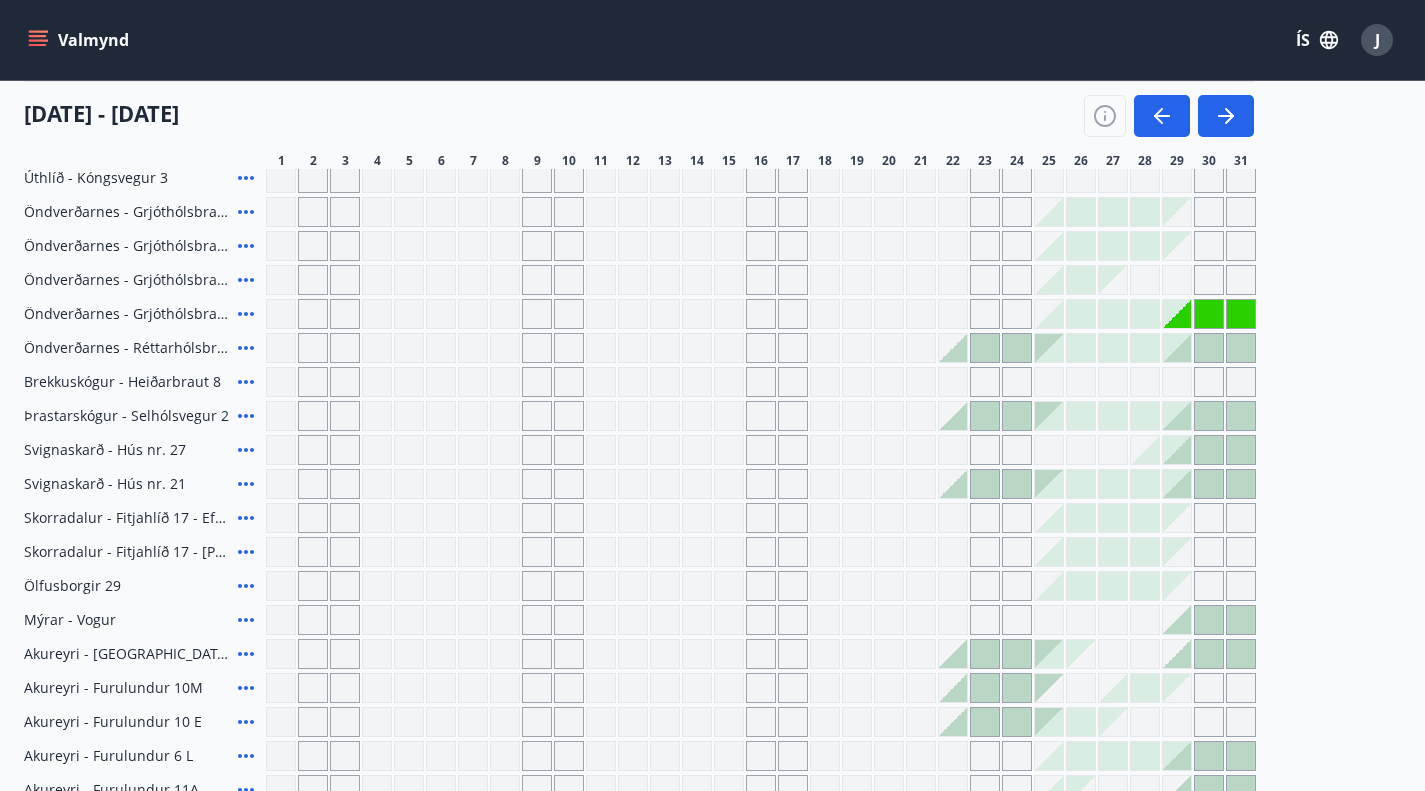 scroll, scrollTop: 306, scrollLeft: 0, axis: vertical 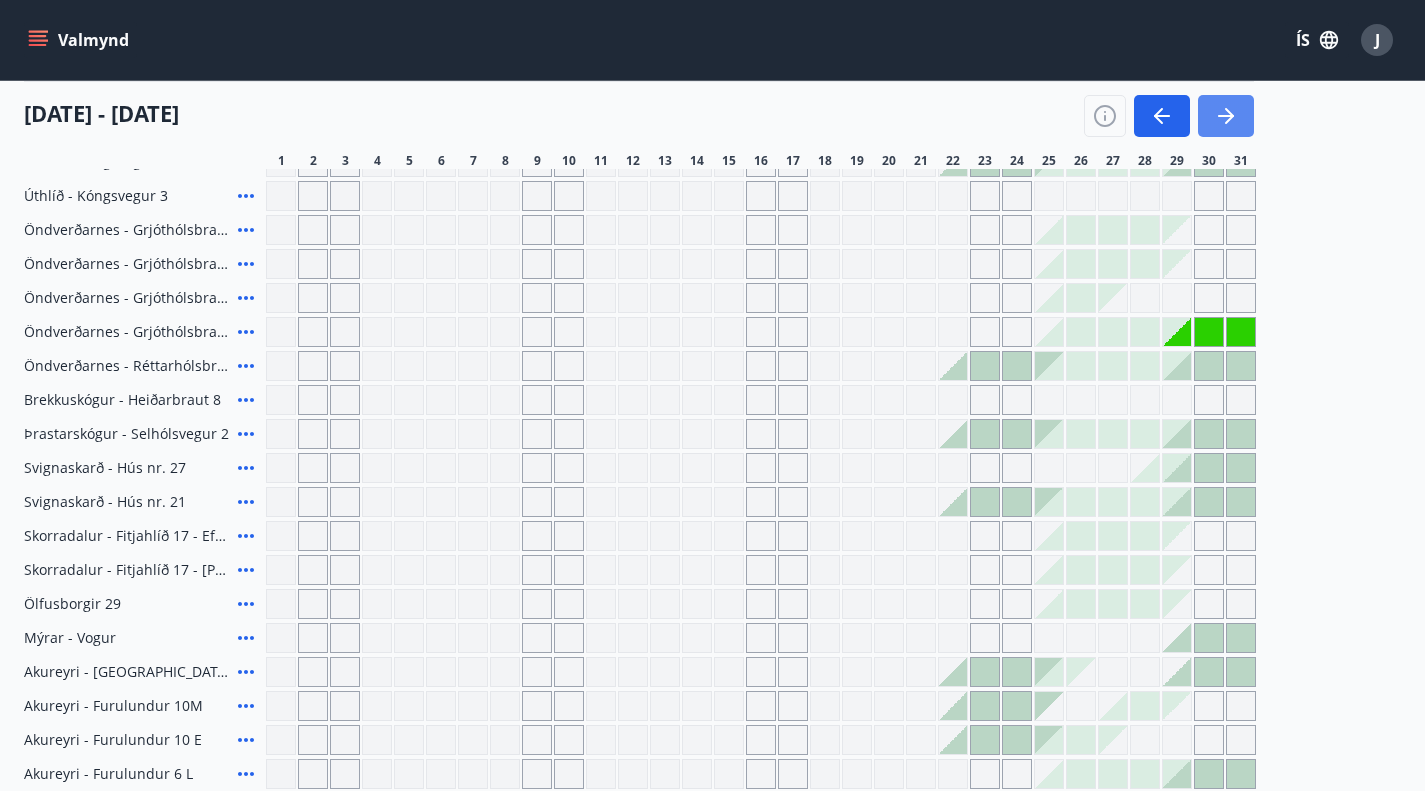 click at bounding box center [1226, 116] 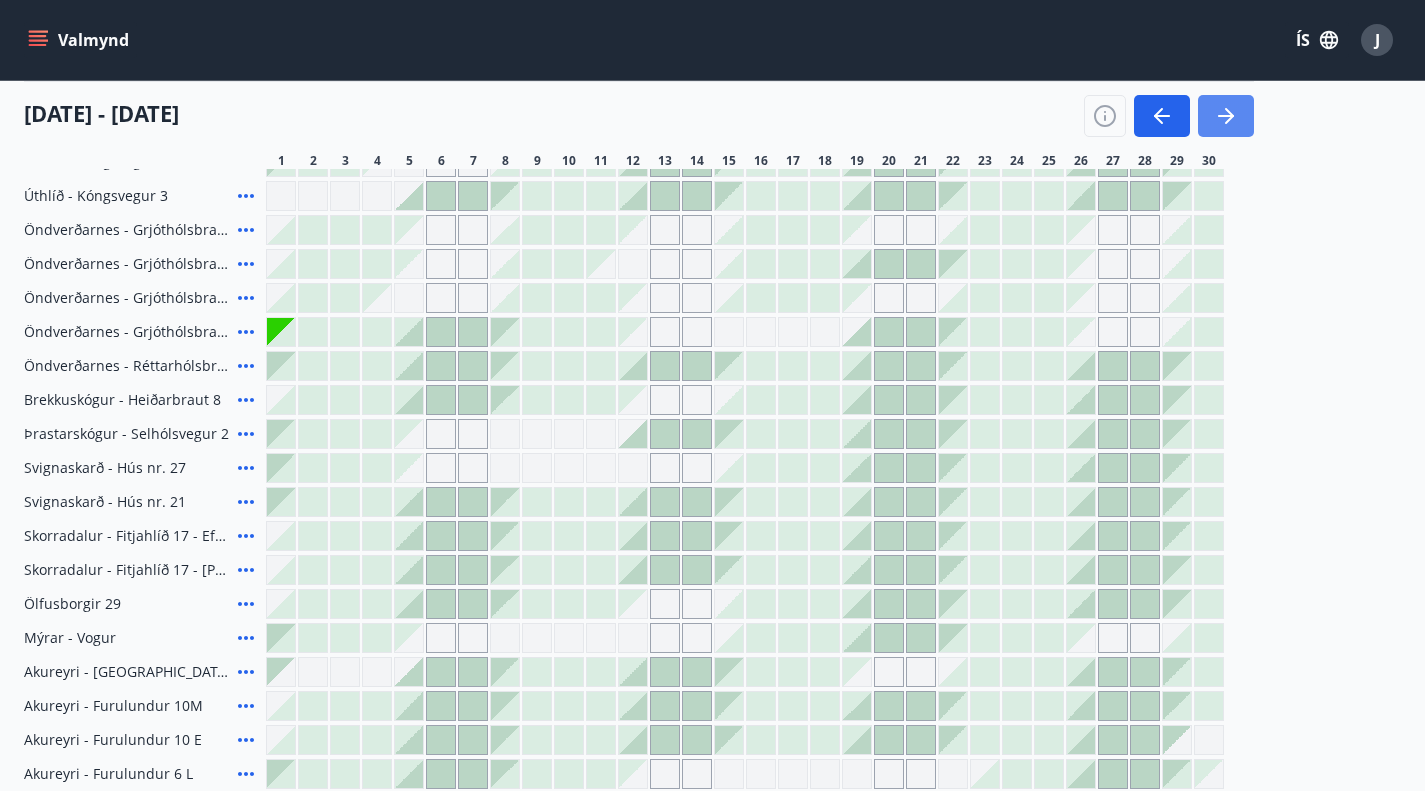 click 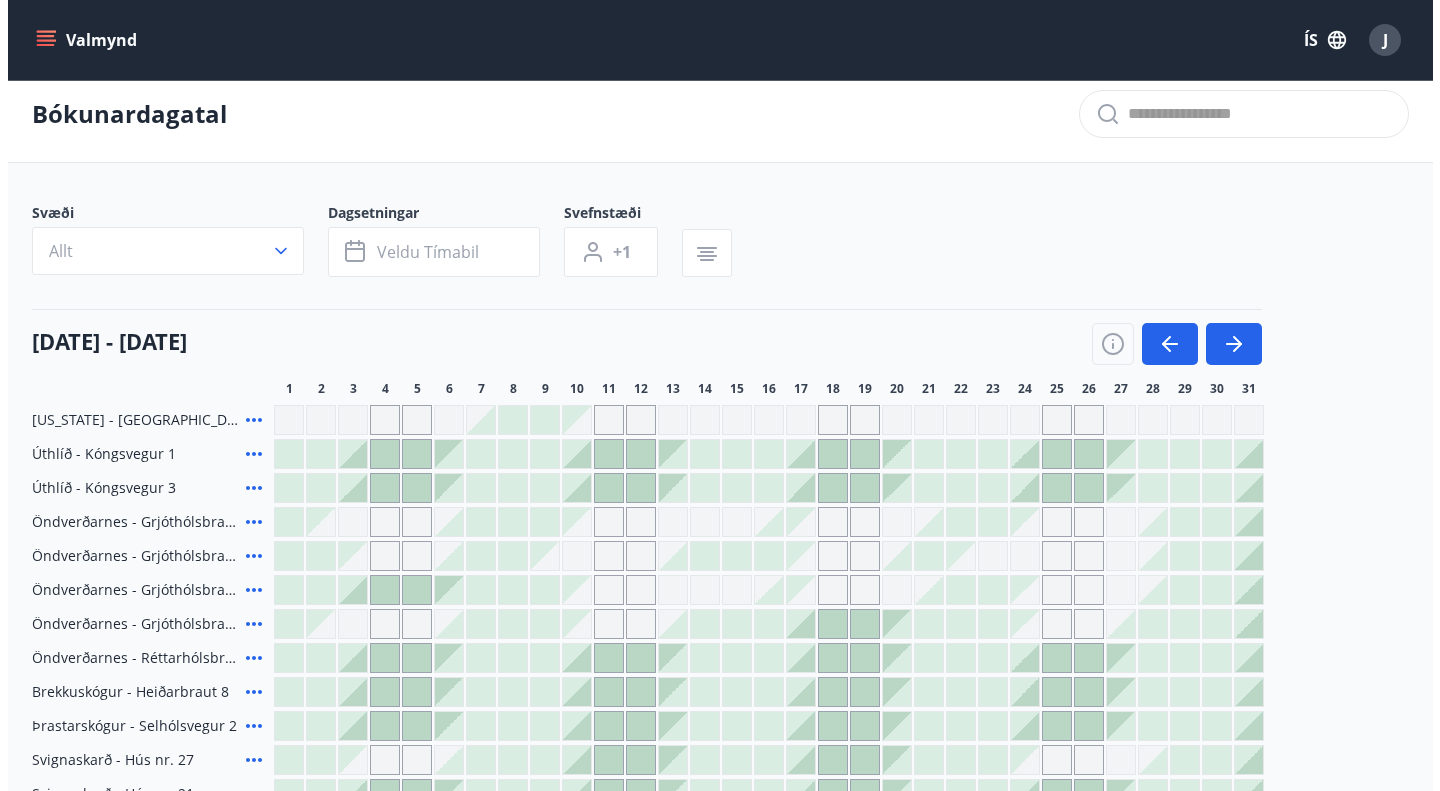 scroll, scrollTop: 0, scrollLeft: 0, axis: both 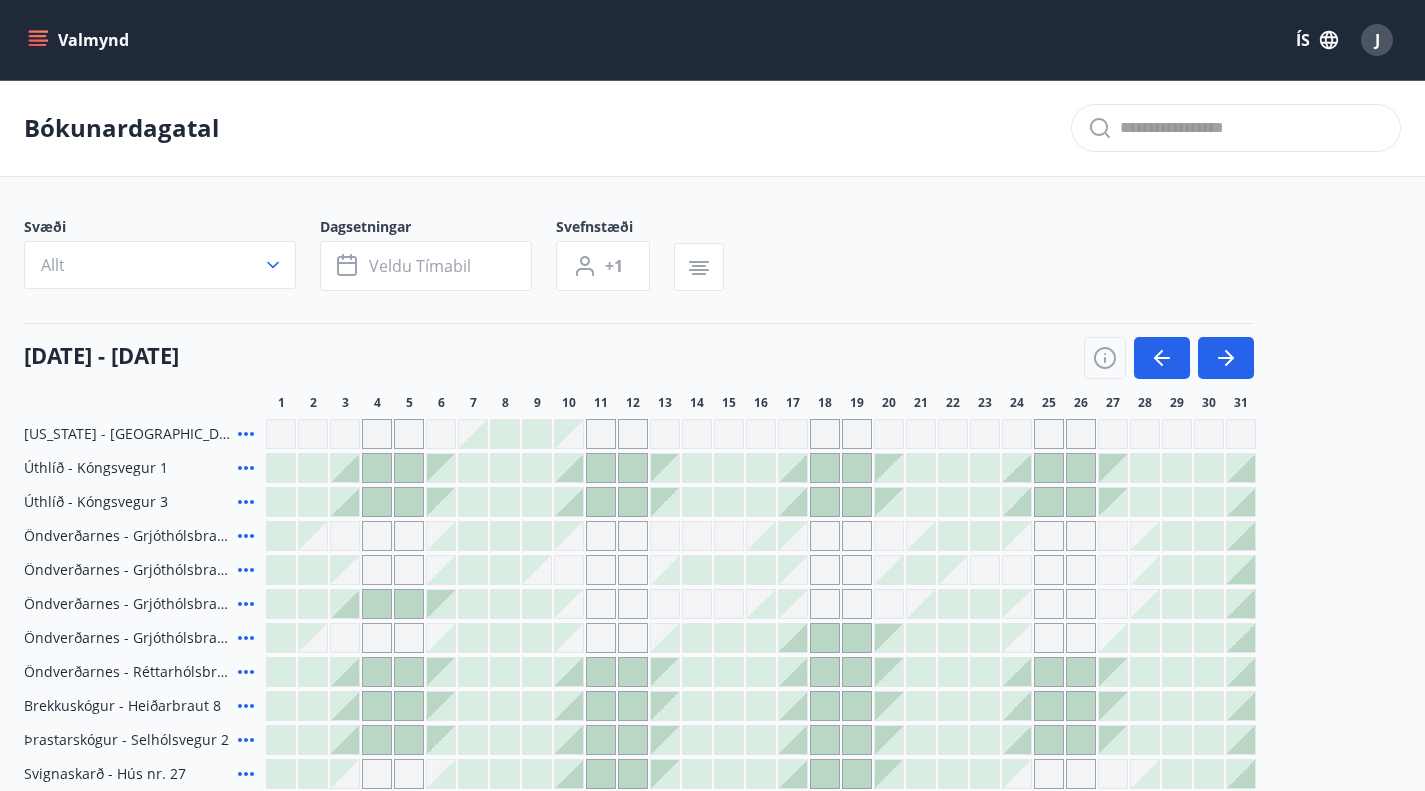 click on "J" at bounding box center [1377, 40] 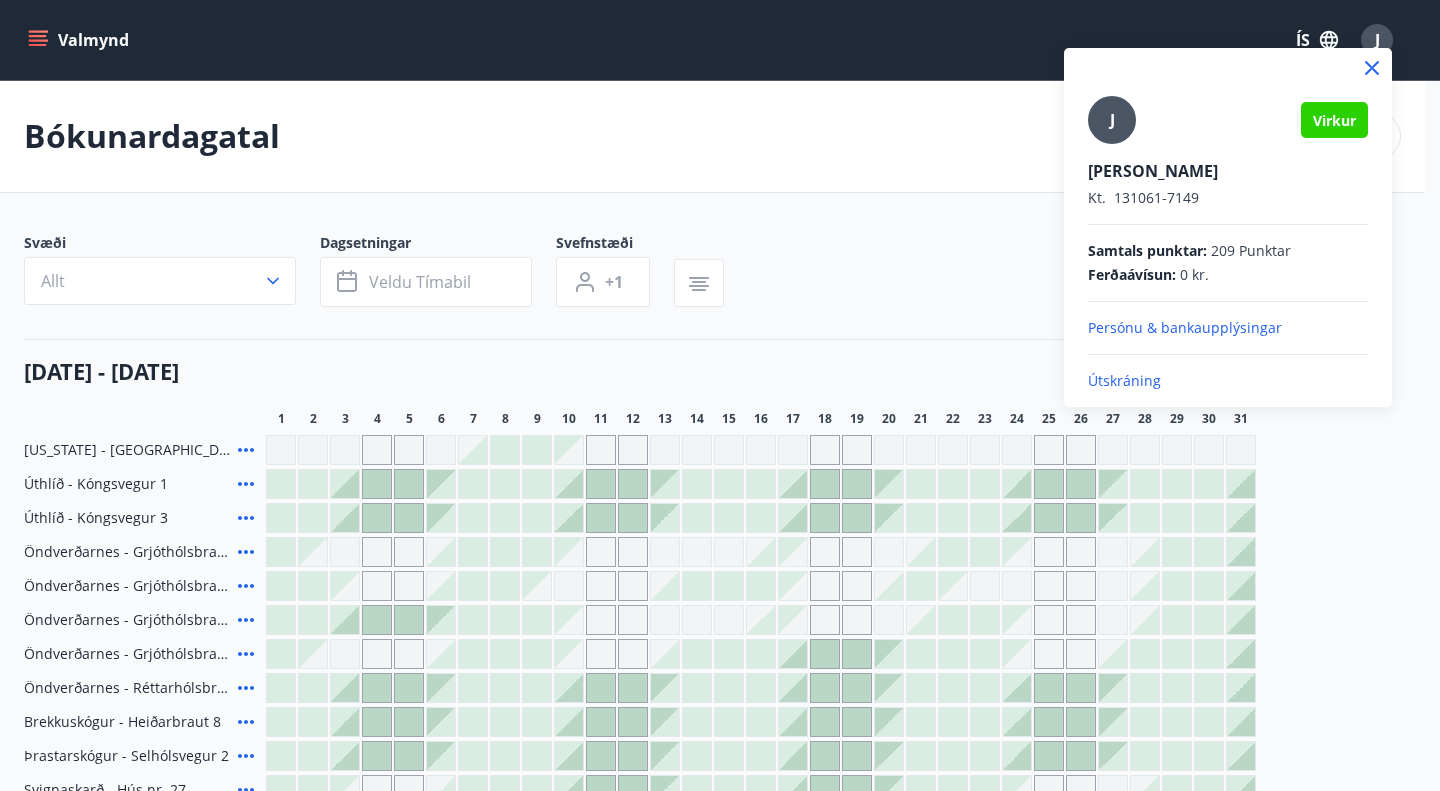 click on "Útskráning" at bounding box center (1228, 381) 